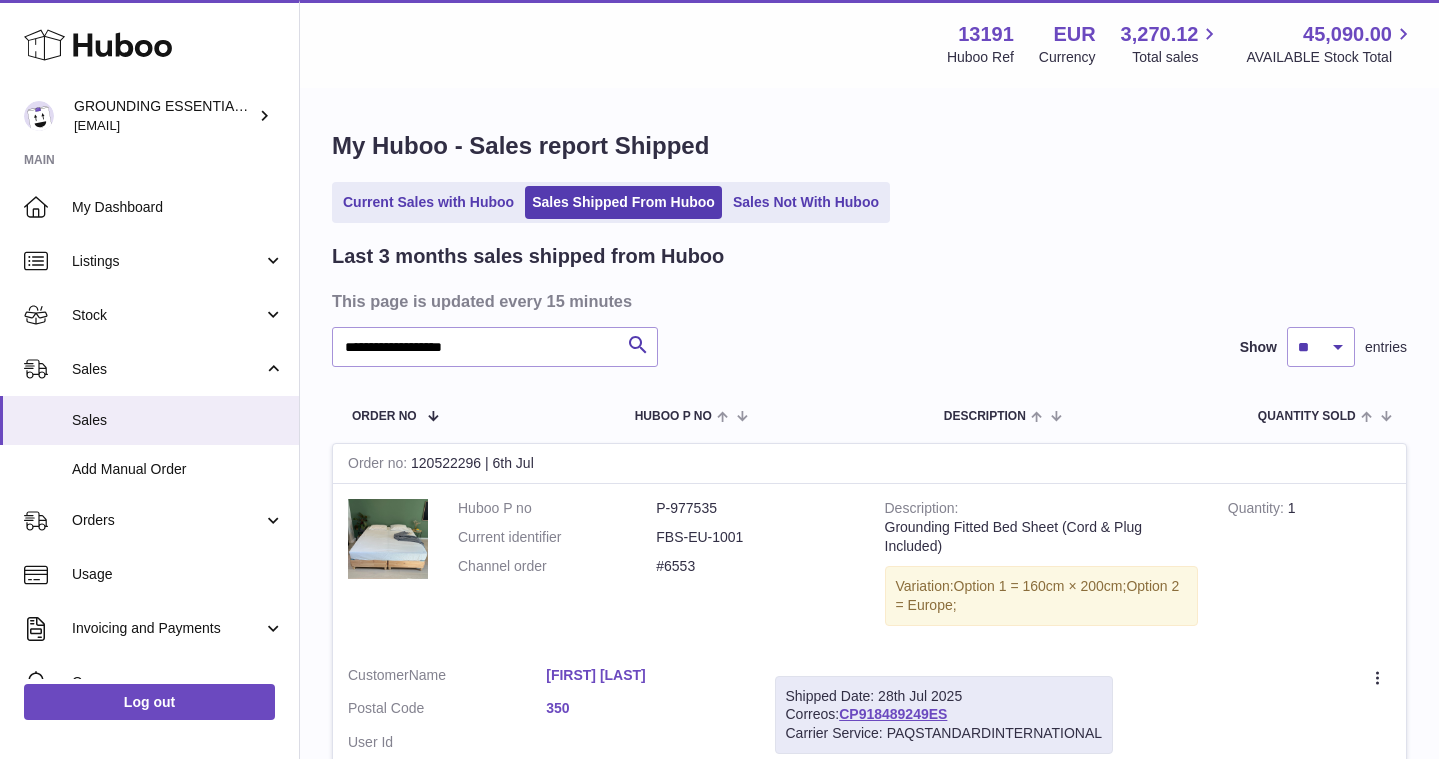 scroll, scrollTop: 0, scrollLeft: 0, axis: both 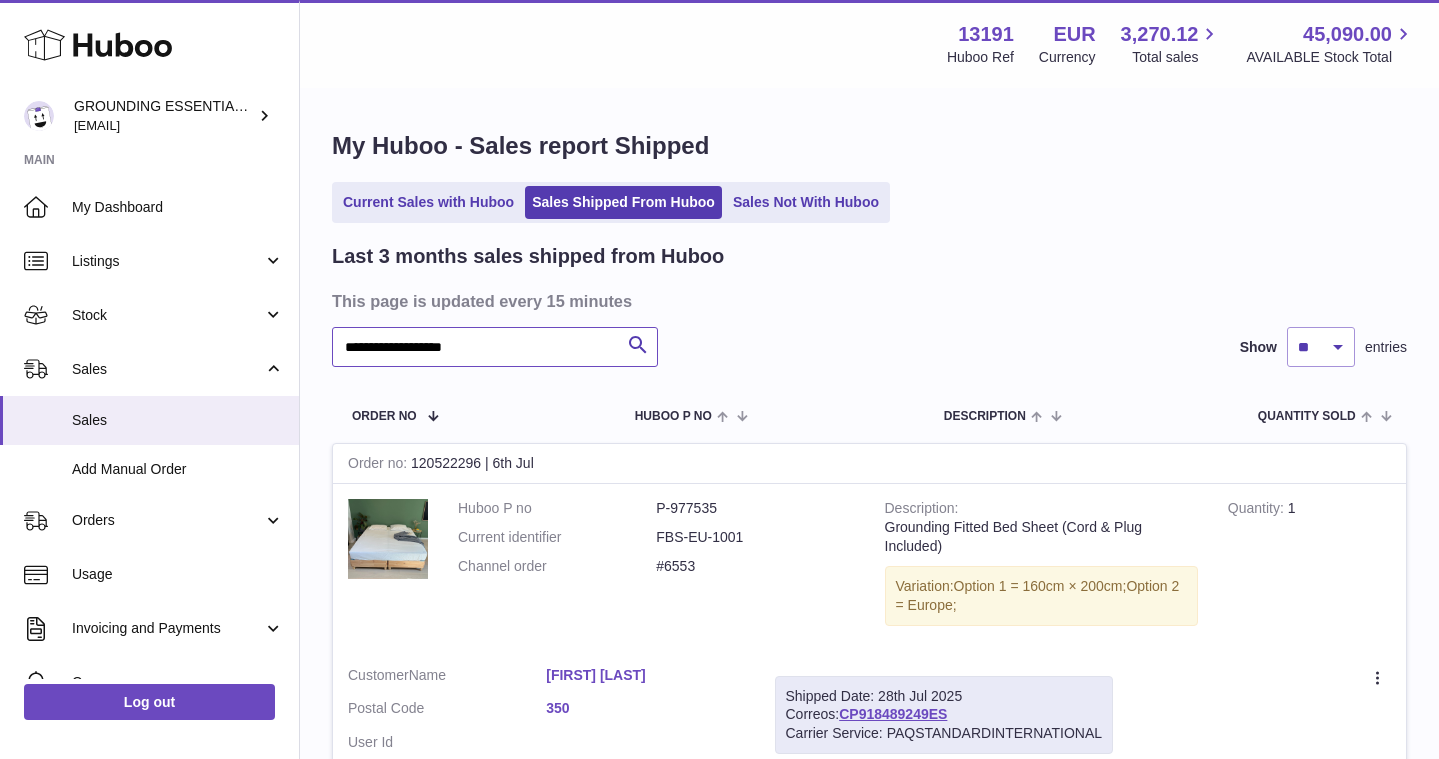 click on "**********" at bounding box center (495, 347) 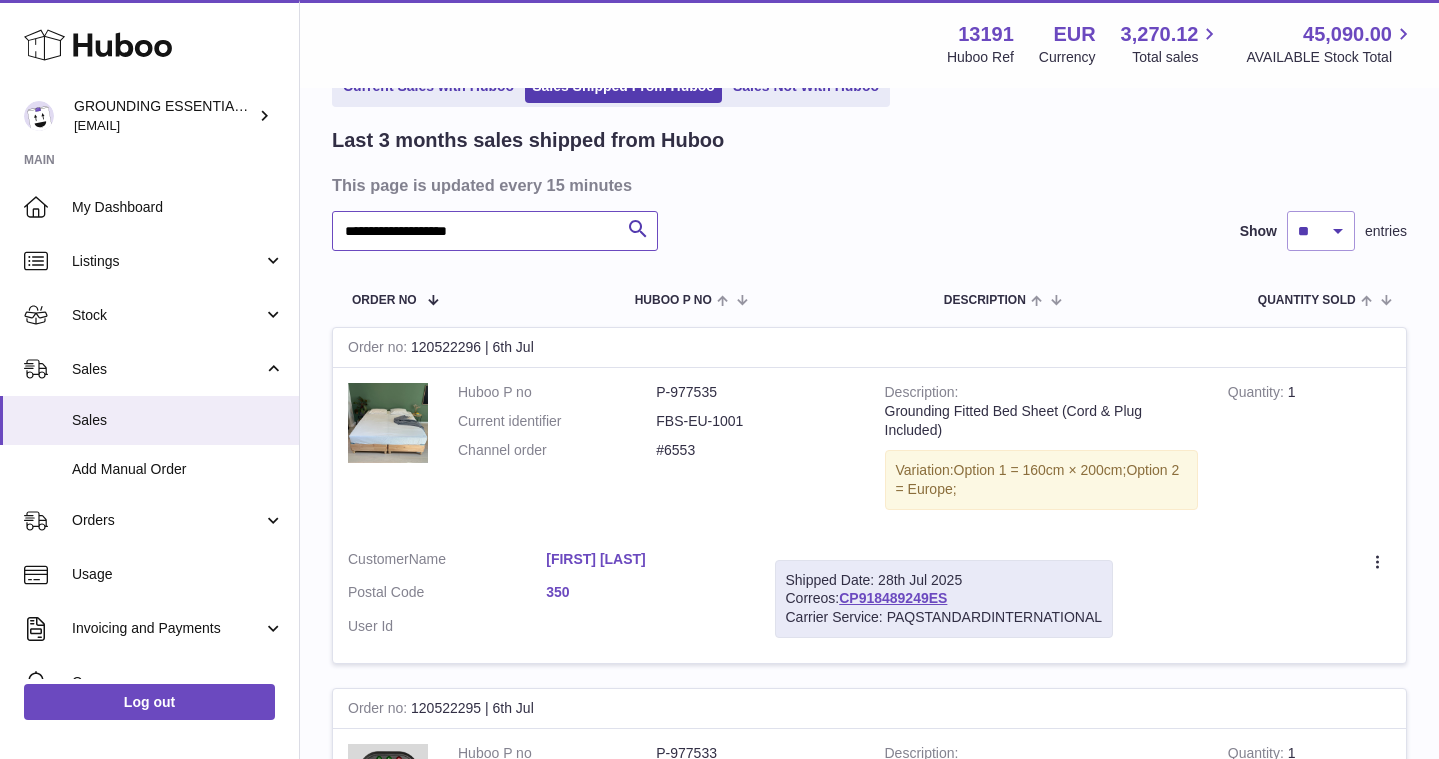 scroll, scrollTop: 144, scrollLeft: 0, axis: vertical 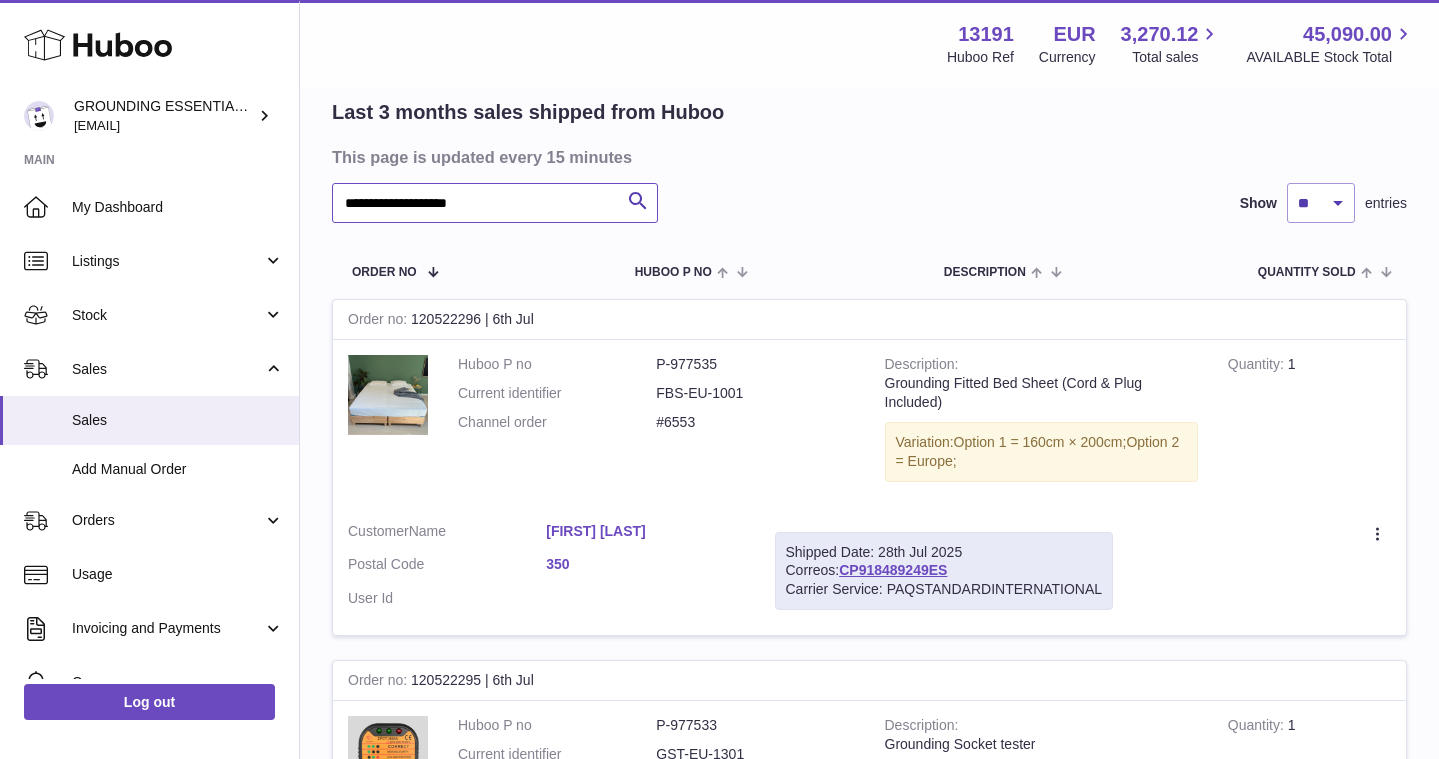 type on "**********" 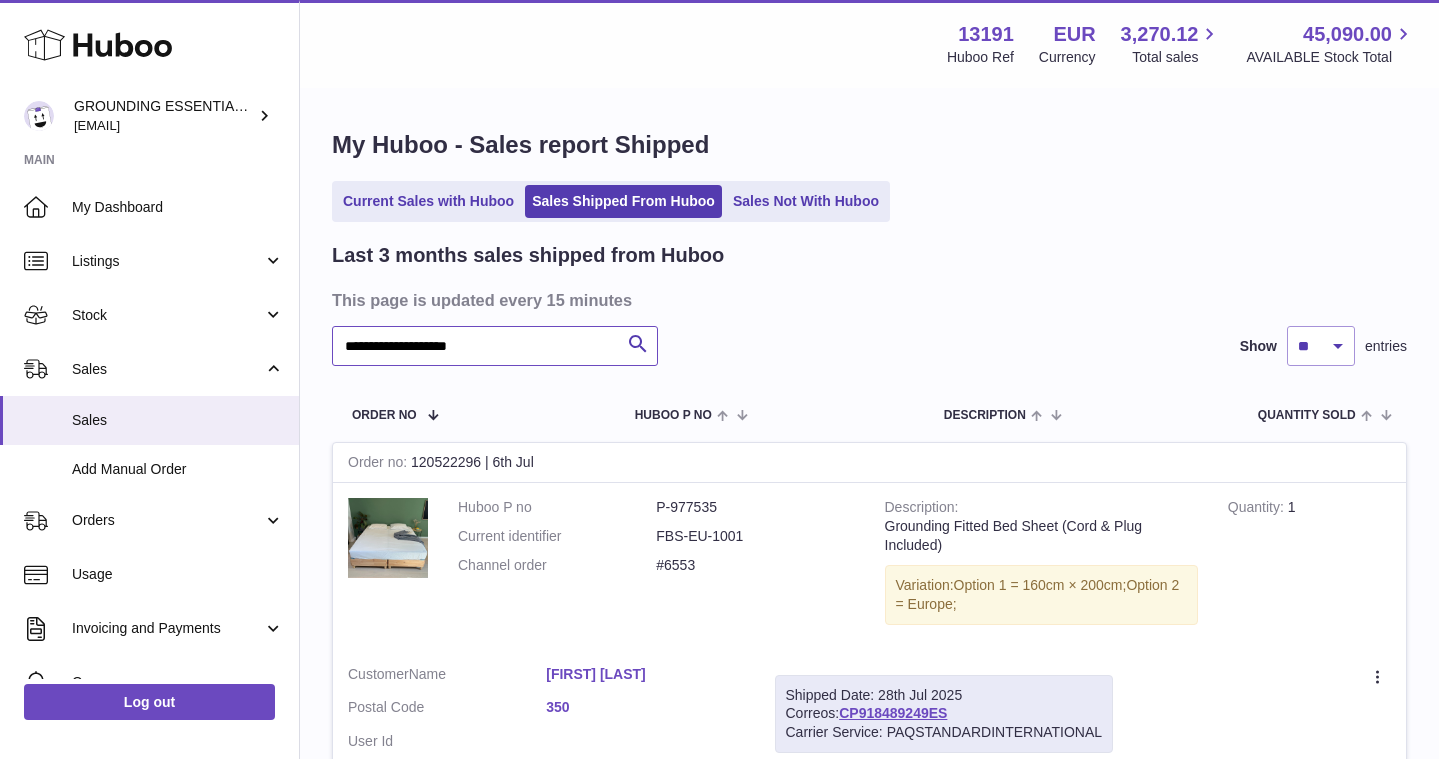 scroll, scrollTop: 0, scrollLeft: 0, axis: both 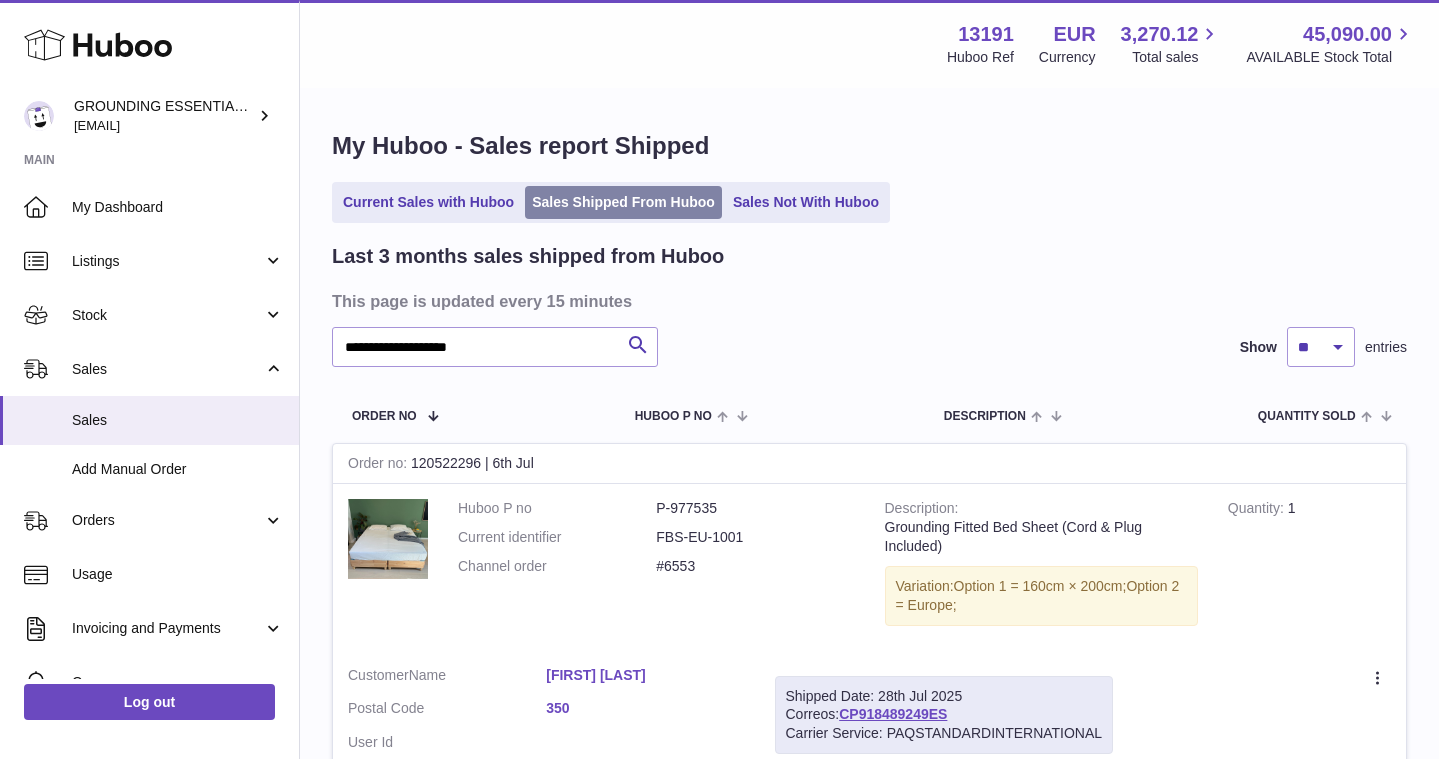 click on "Sales Shipped From Huboo" at bounding box center (623, 202) 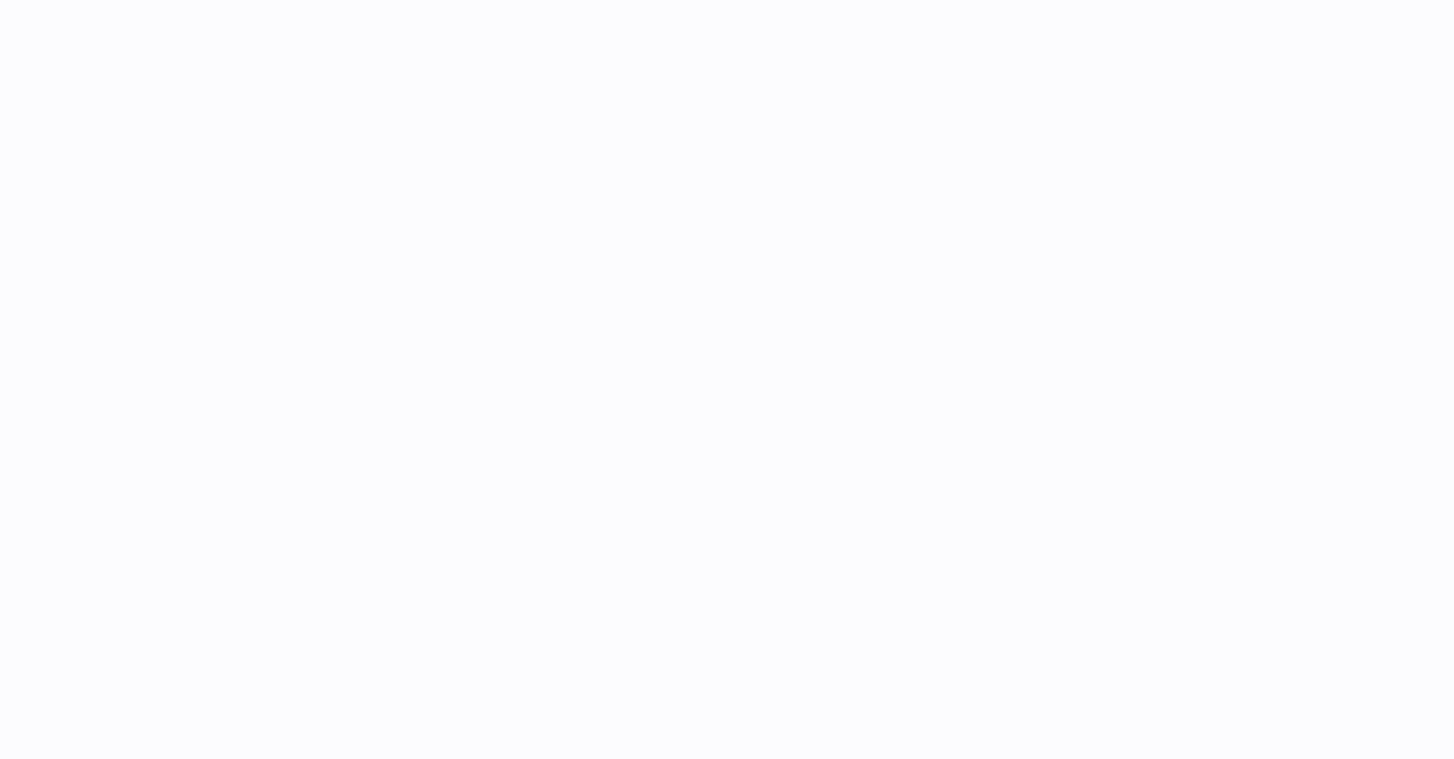 scroll, scrollTop: 0, scrollLeft: 0, axis: both 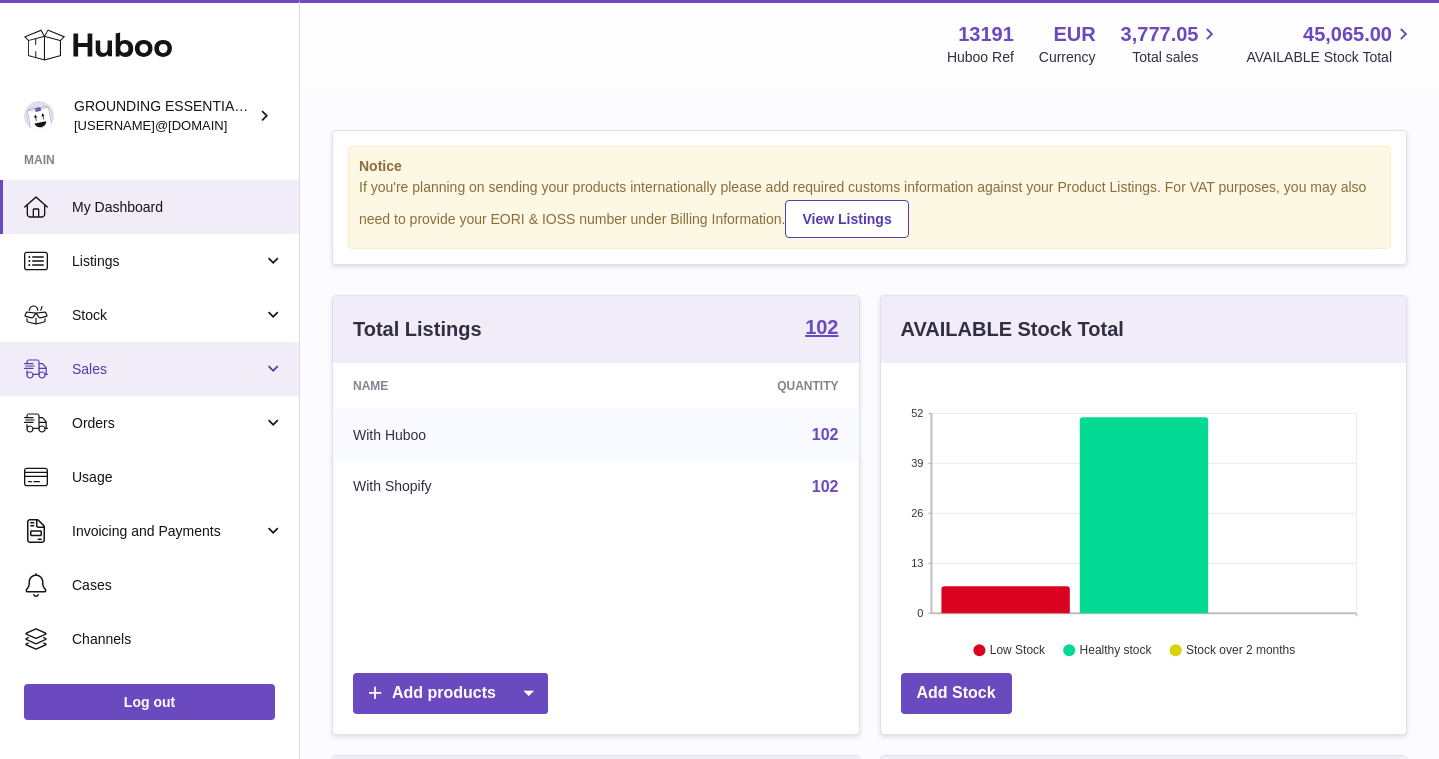 click on "Sales" at bounding box center [167, 369] 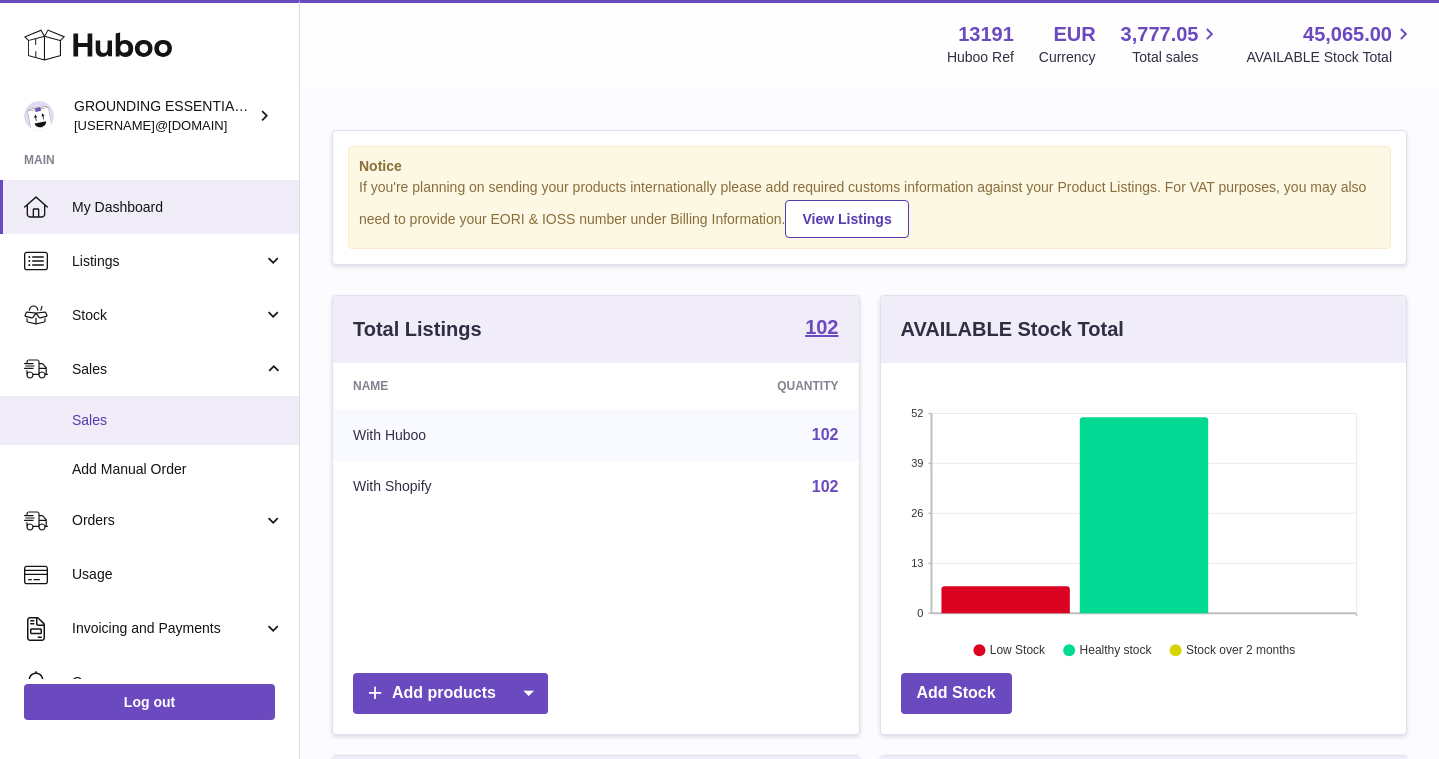 click on "Sales" at bounding box center (178, 420) 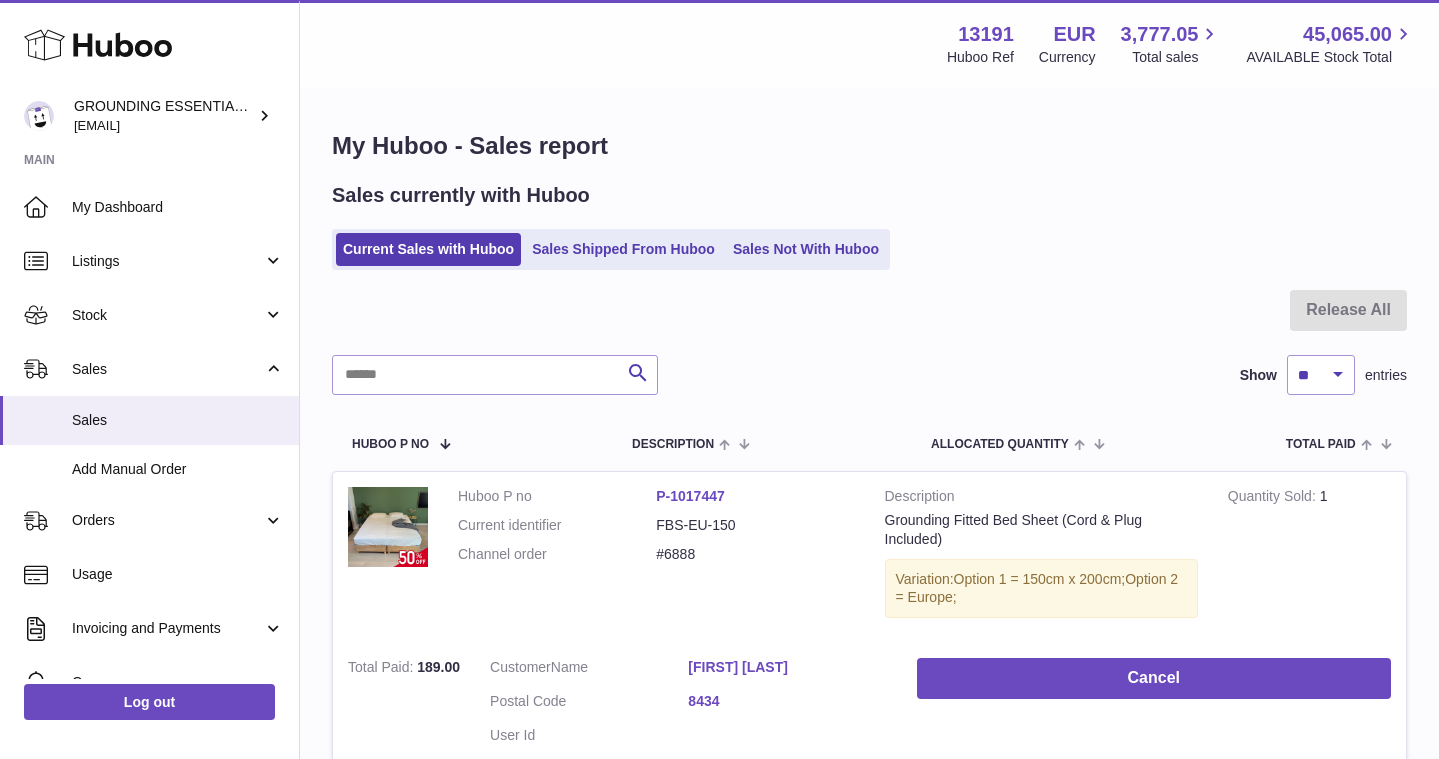 scroll, scrollTop: 0, scrollLeft: 0, axis: both 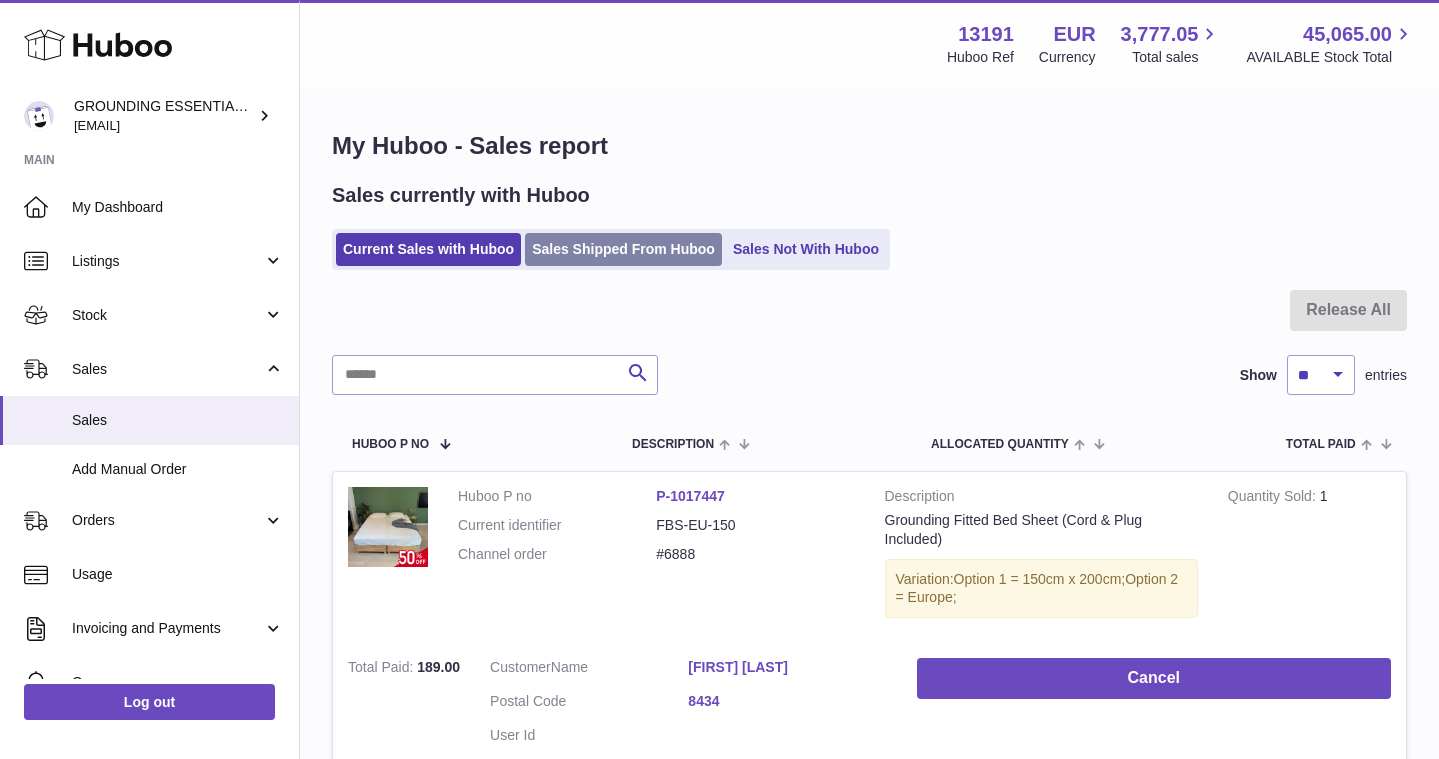click on "Sales Shipped From Huboo" at bounding box center (623, 249) 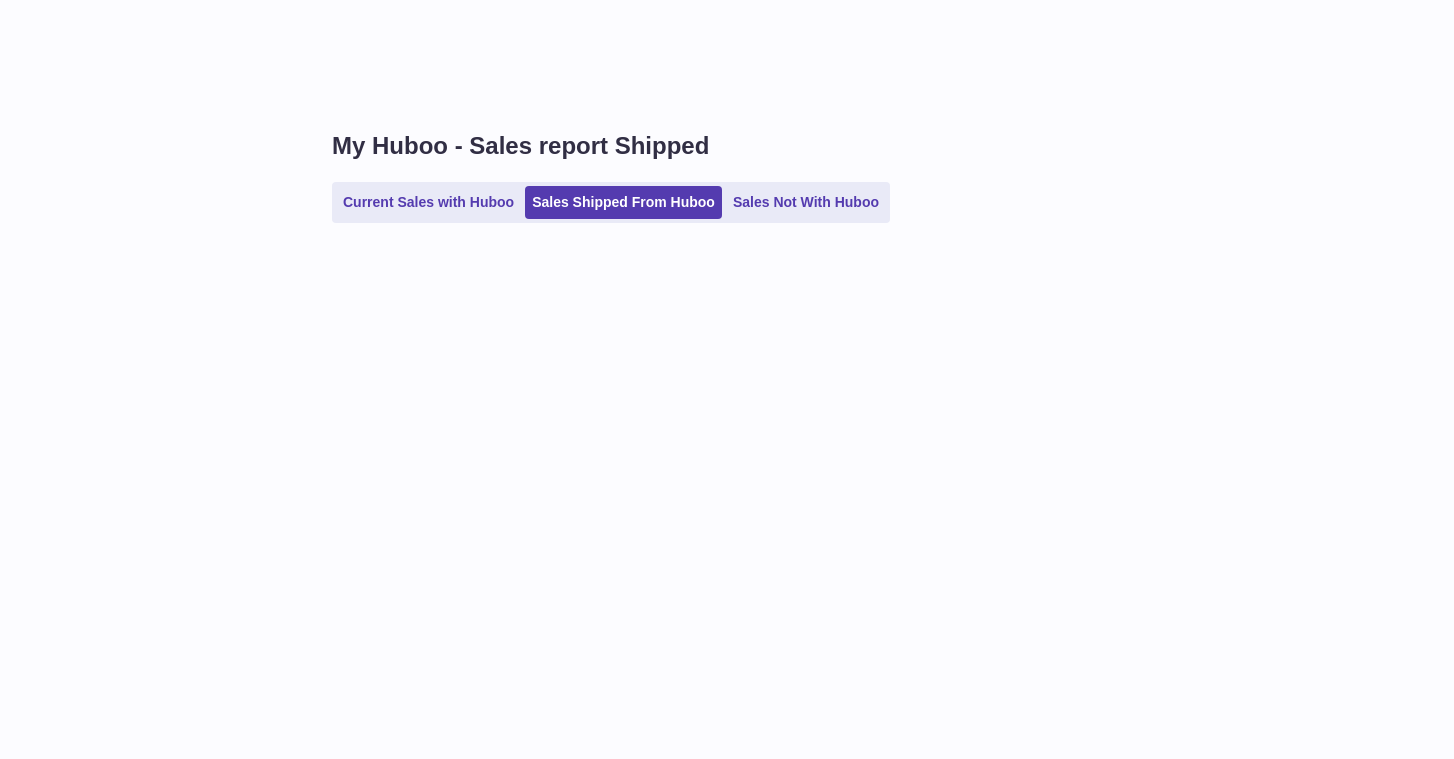 scroll, scrollTop: 0, scrollLeft: 0, axis: both 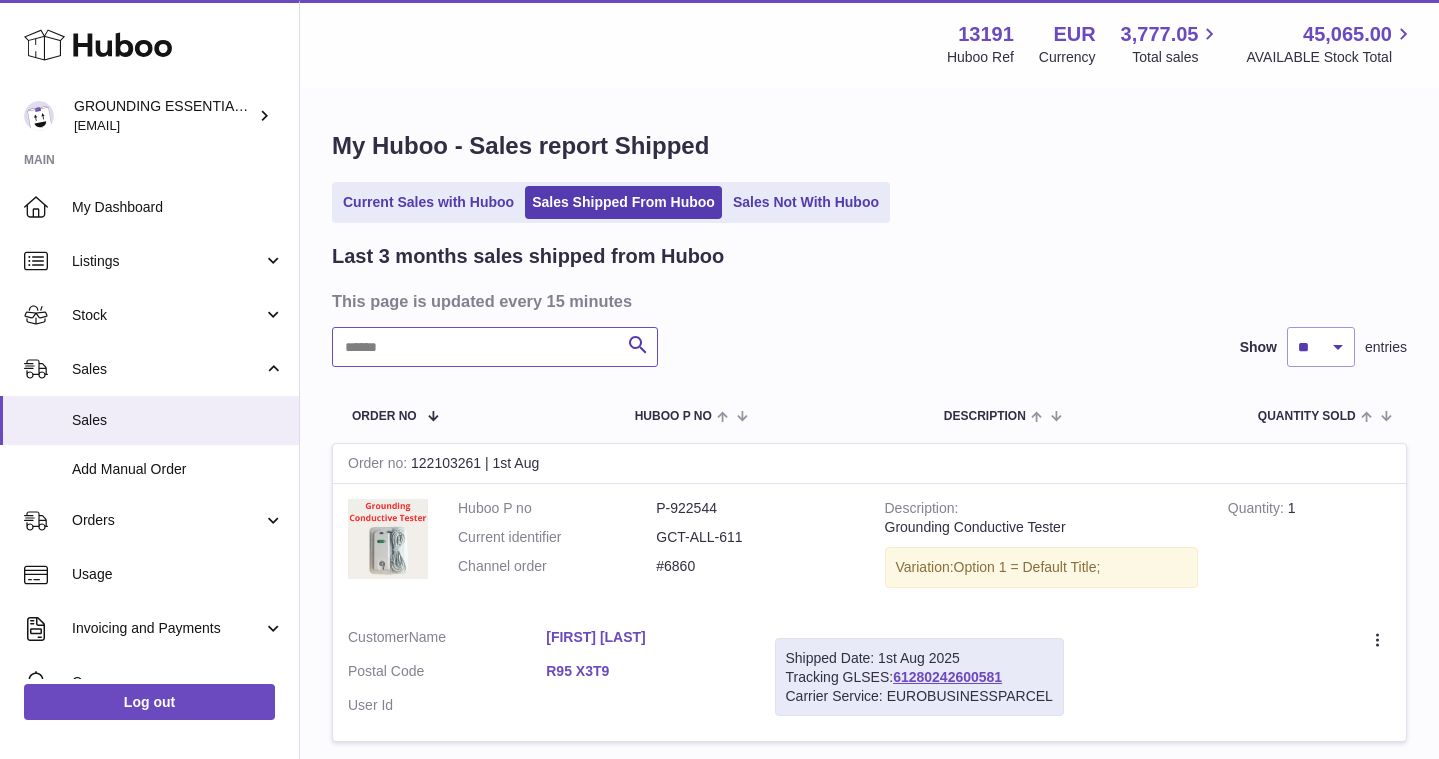 click at bounding box center [495, 347] 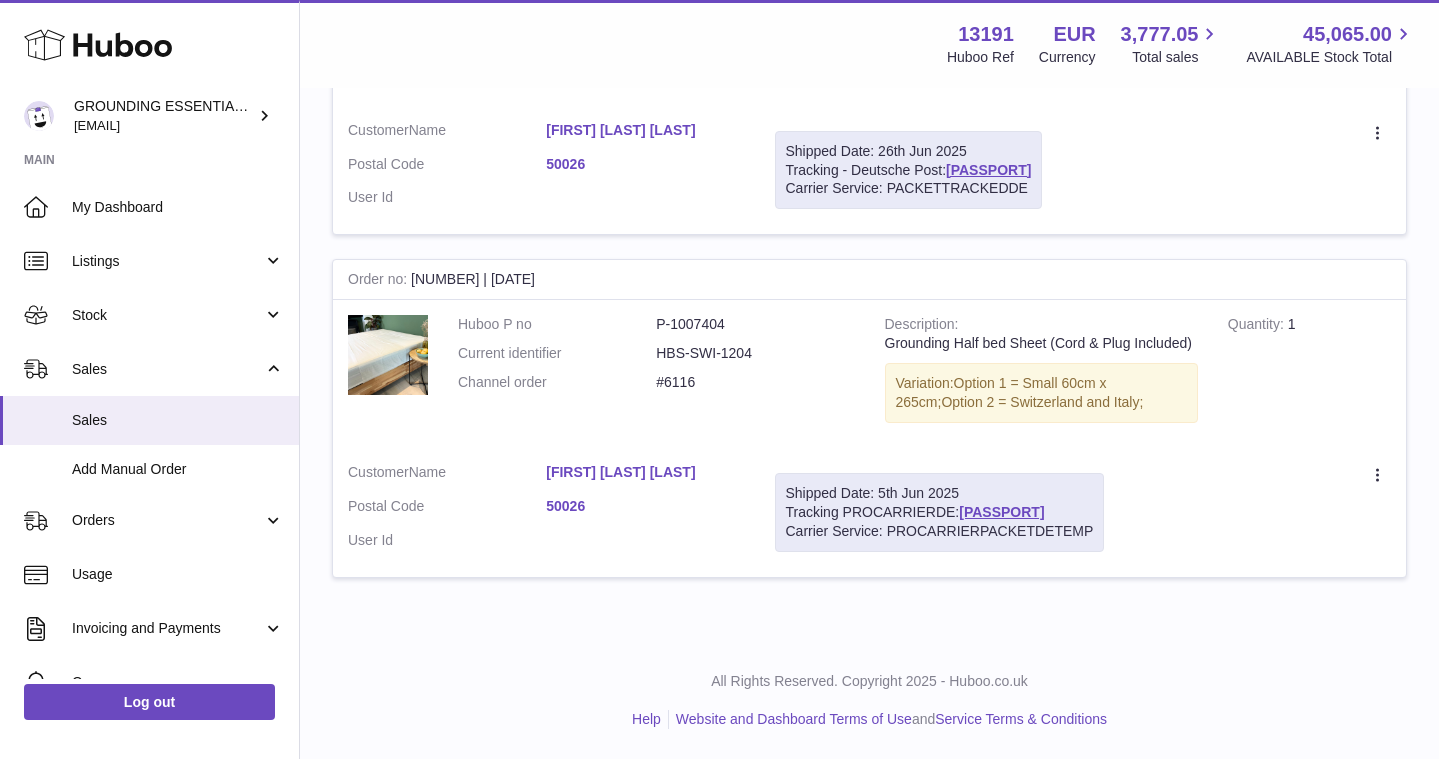 scroll, scrollTop: 357, scrollLeft: 0, axis: vertical 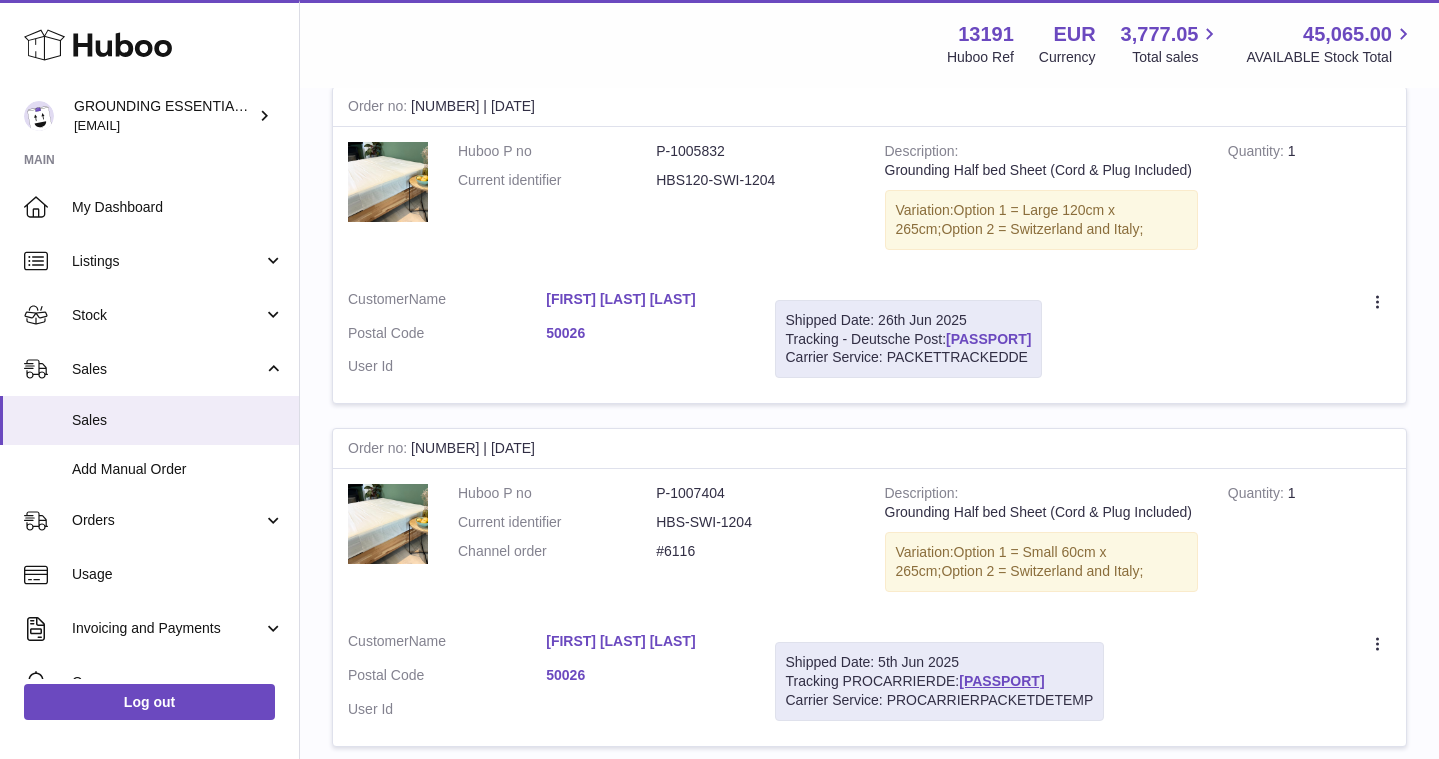 type on "**********" 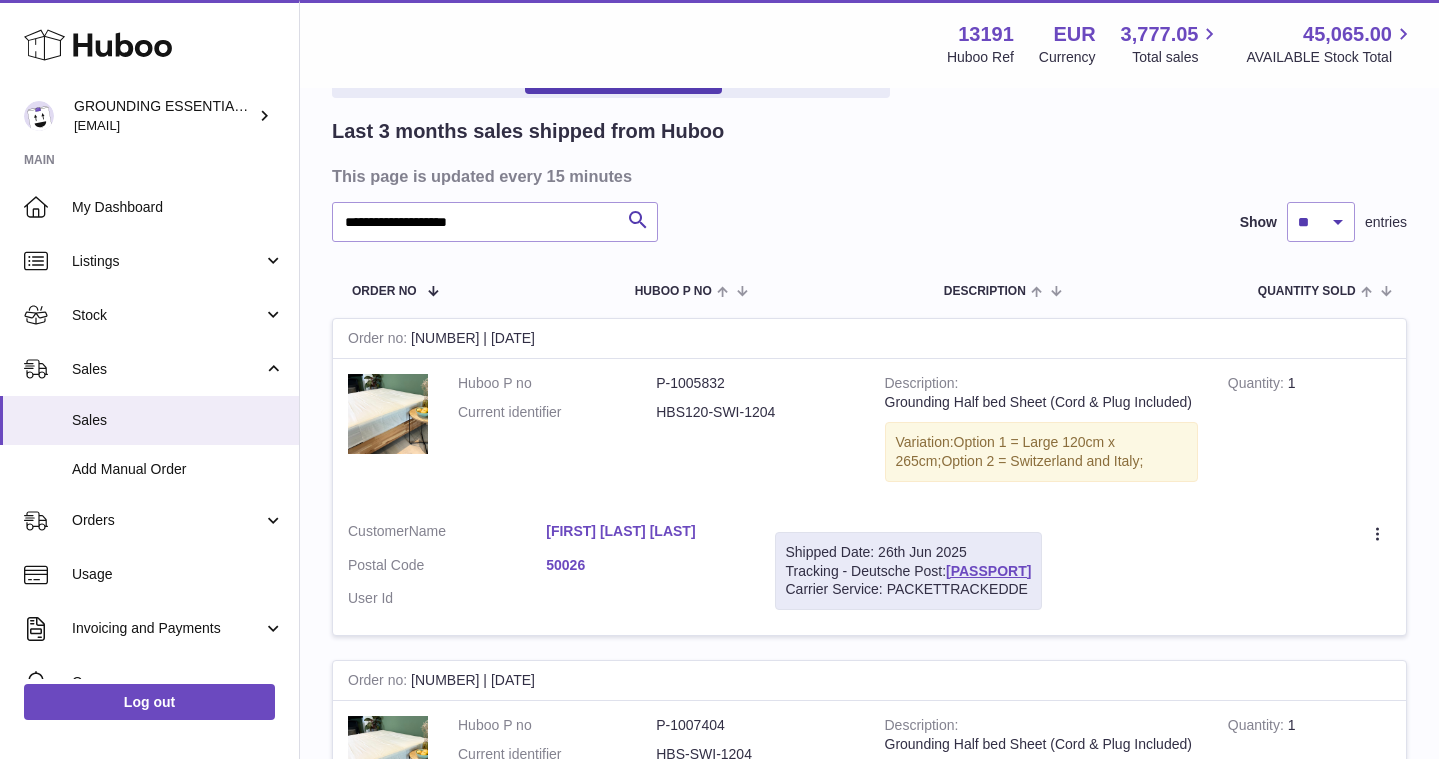 scroll, scrollTop: 82, scrollLeft: 0, axis: vertical 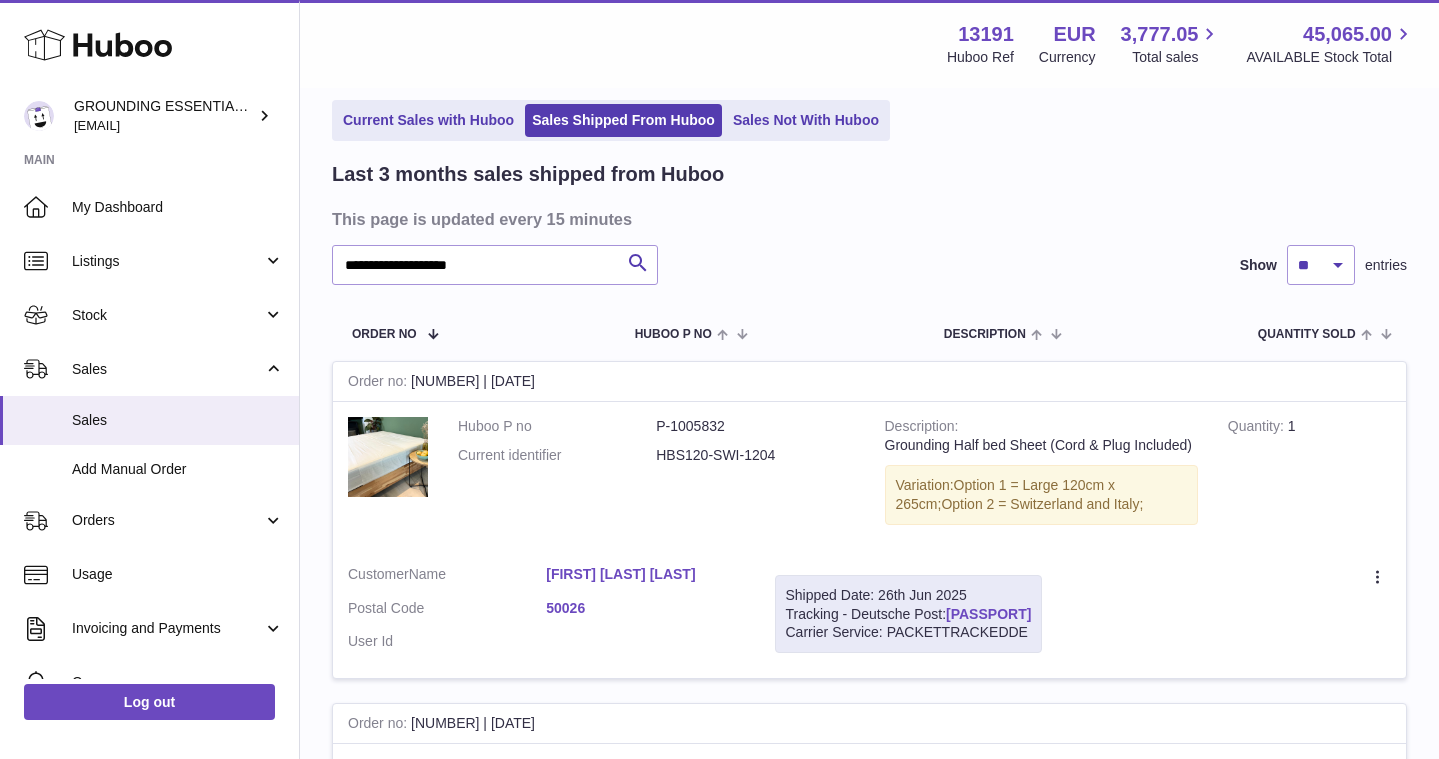 click on "LY821452541DE" at bounding box center (988, 614) 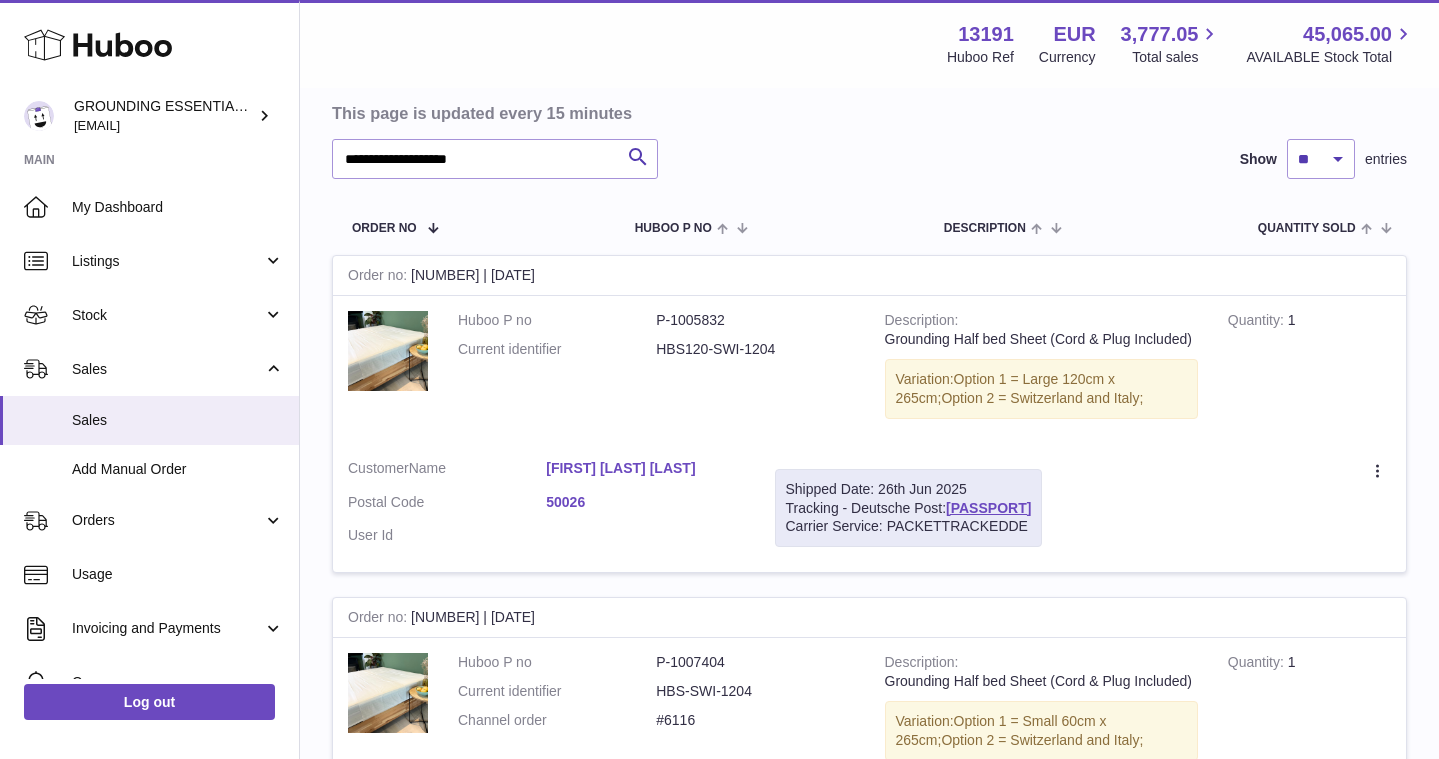 scroll, scrollTop: 137, scrollLeft: 0, axis: vertical 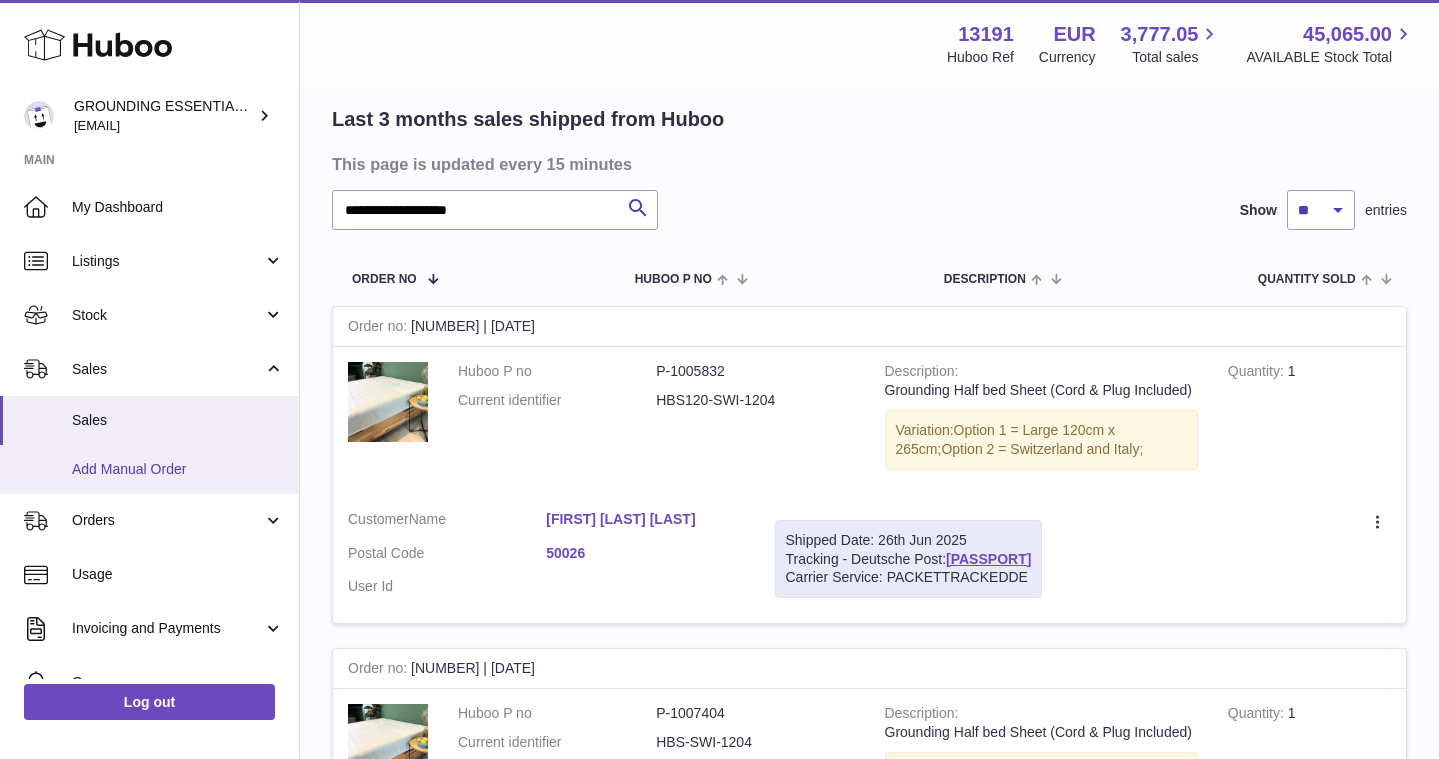 click on "Add Manual Order" at bounding box center (149, 469) 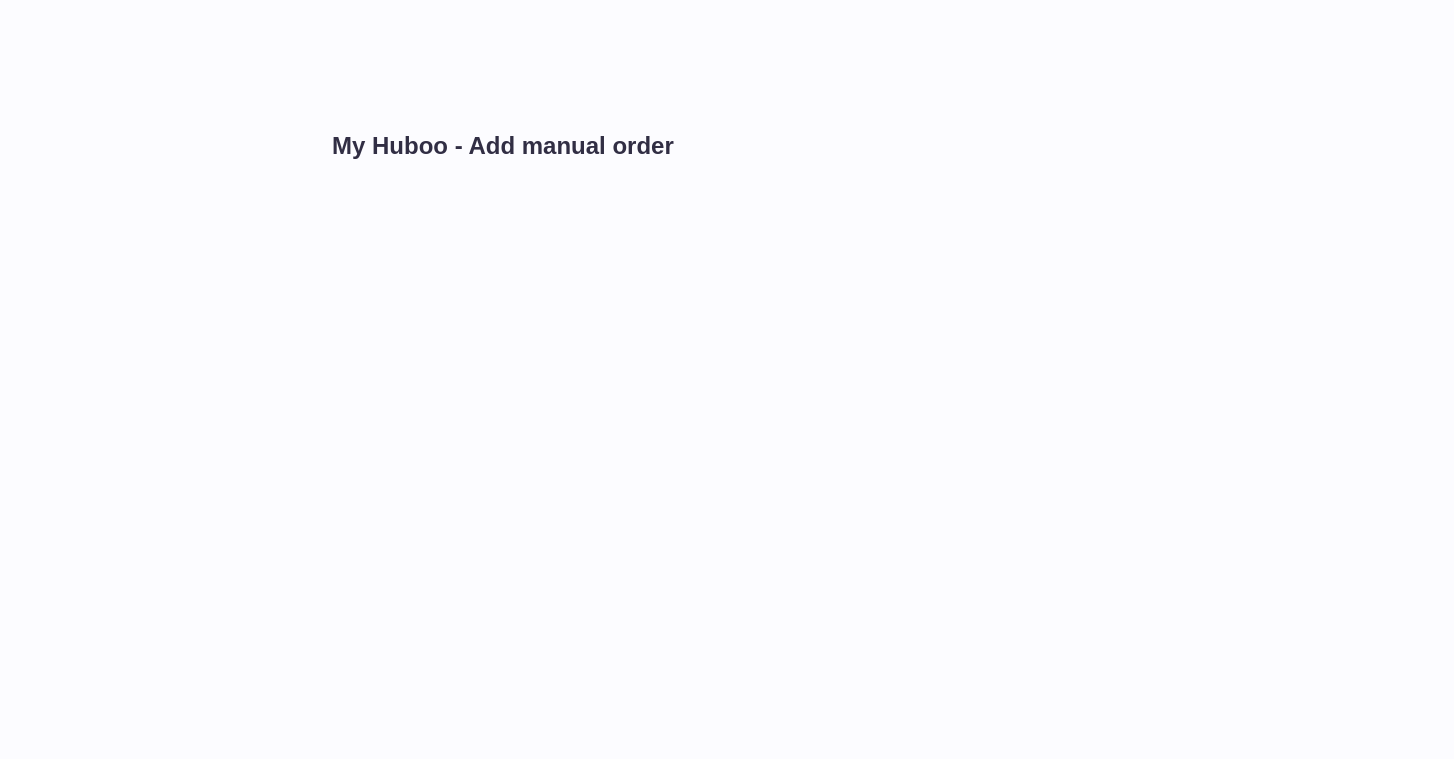 scroll, scrollTop: 0, scrollLeft: 0, axis: both 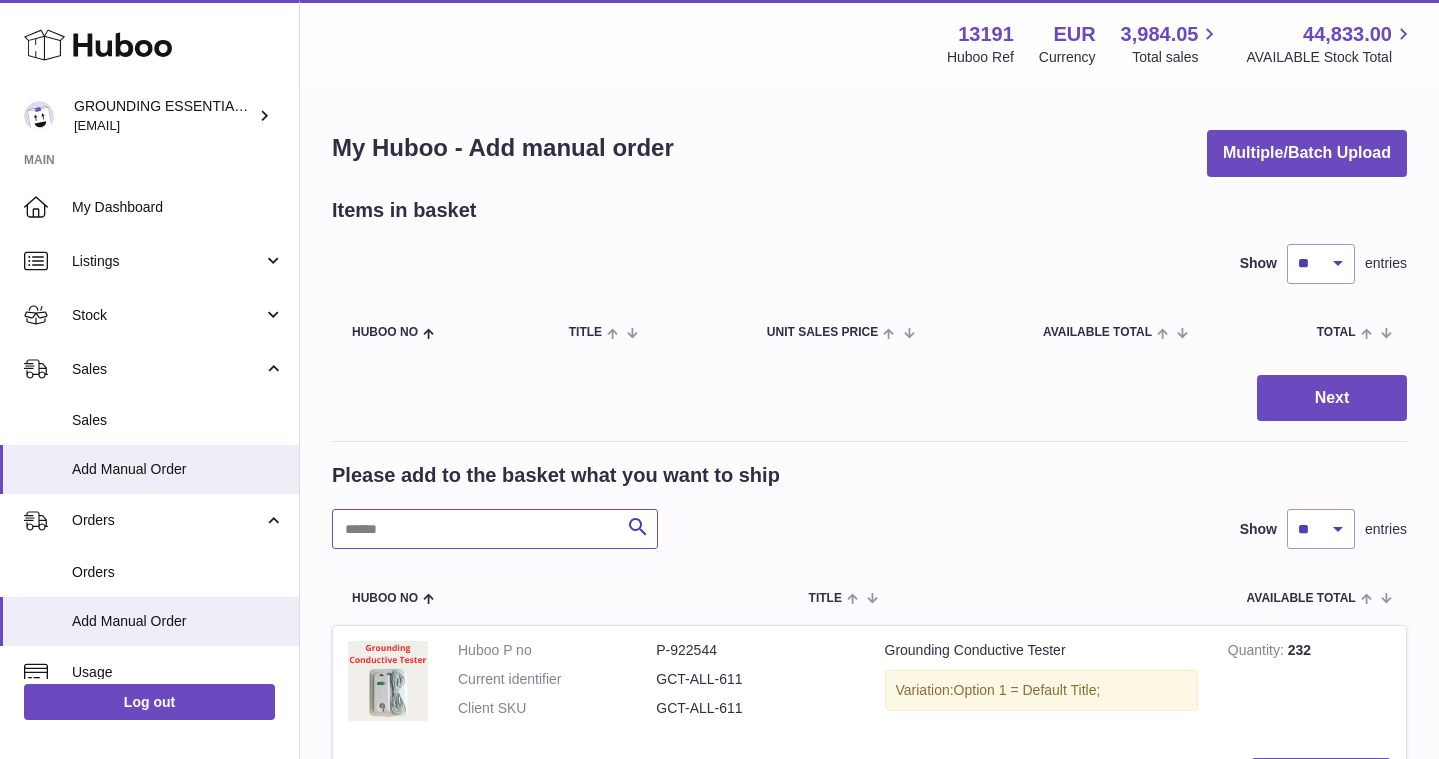 click at bounding box center [495, 529] 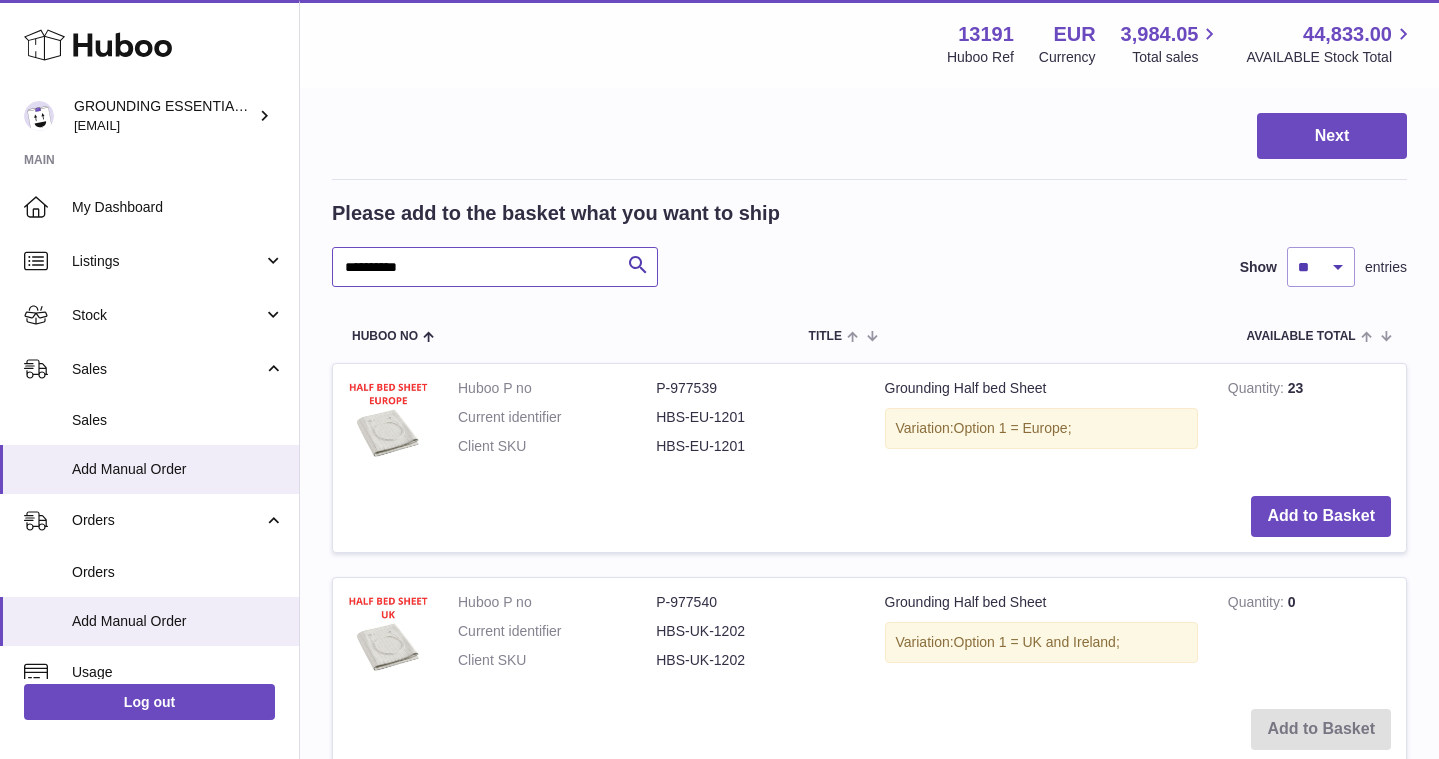 scroll, scrollTop: 271, scrollLeft: 0, axis: vertical 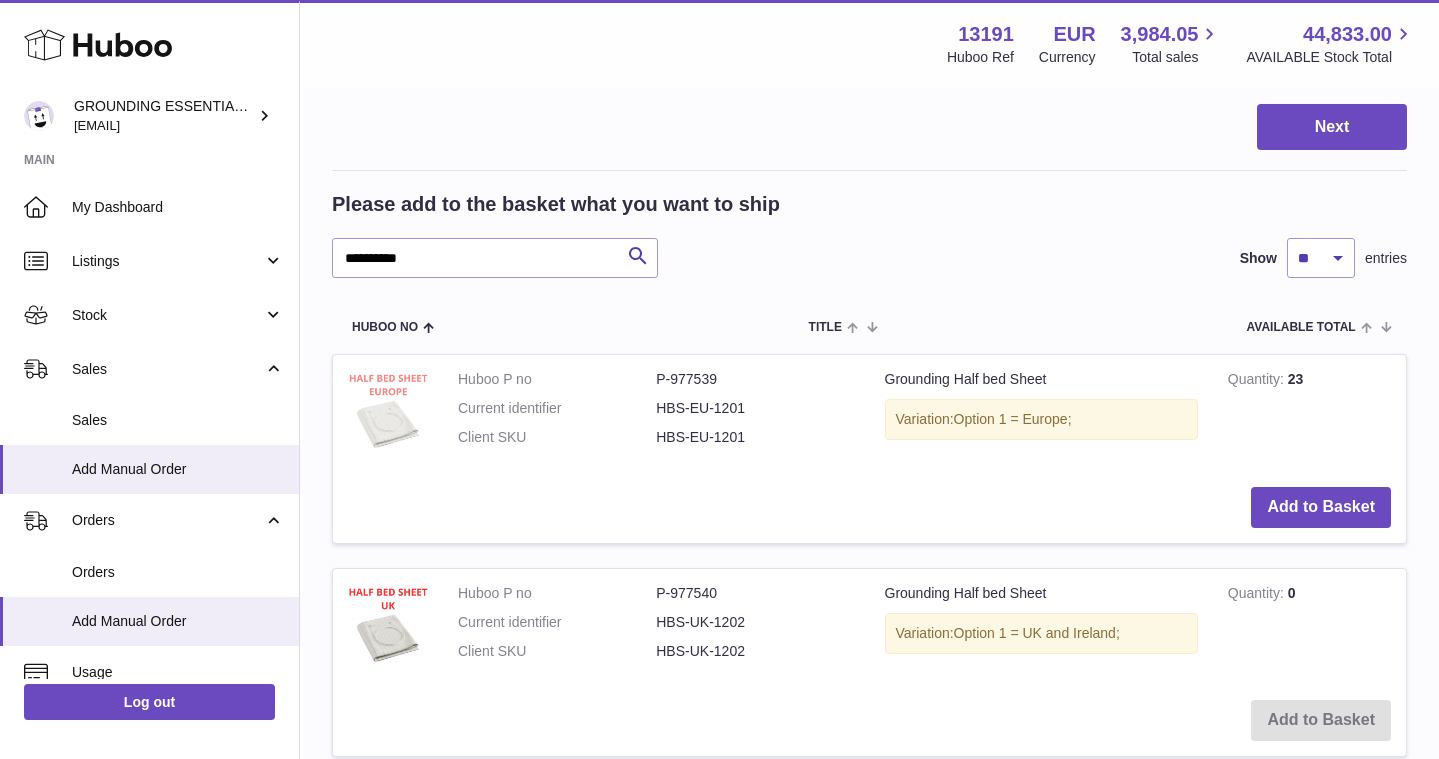 click at bounding box center [388, 410] 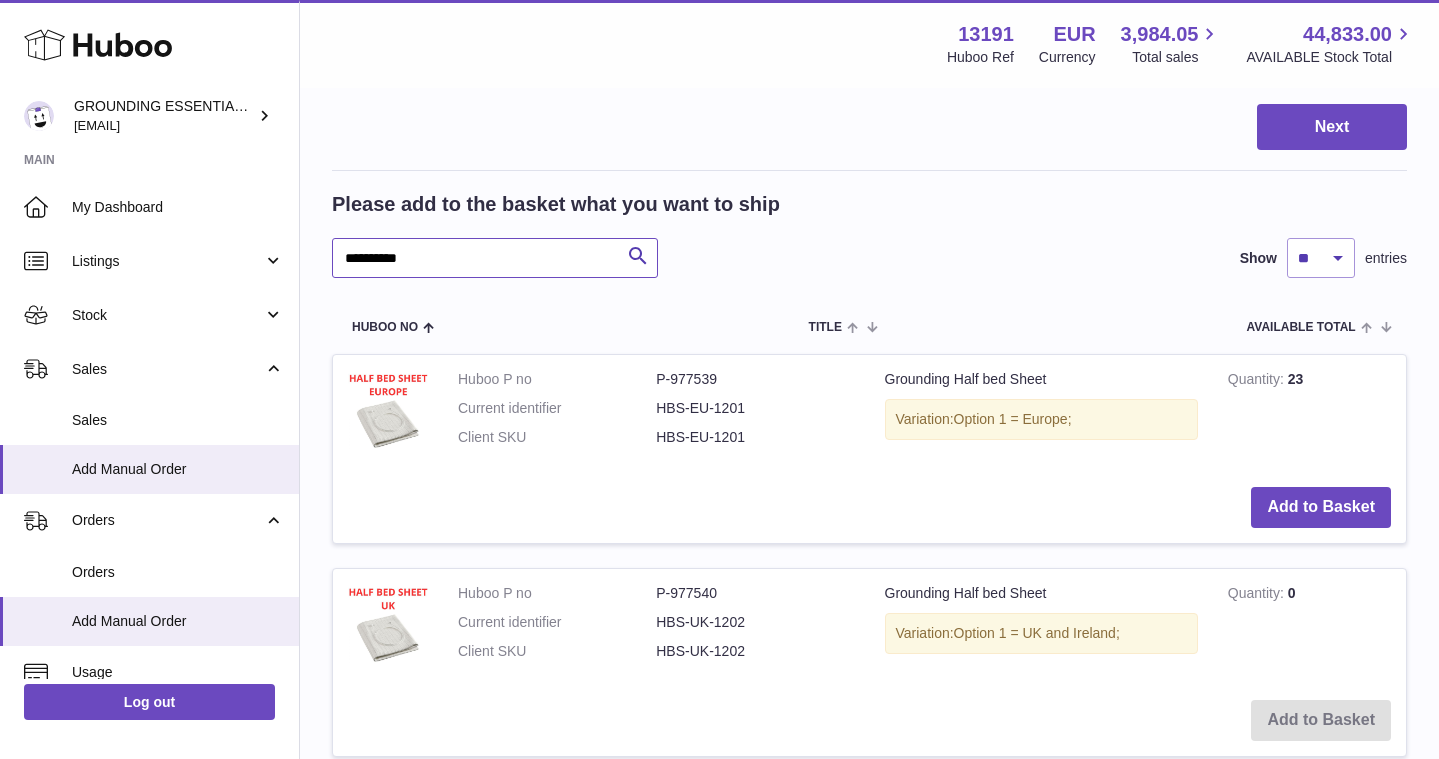 click on "**********" at bounding box center [495, 258] 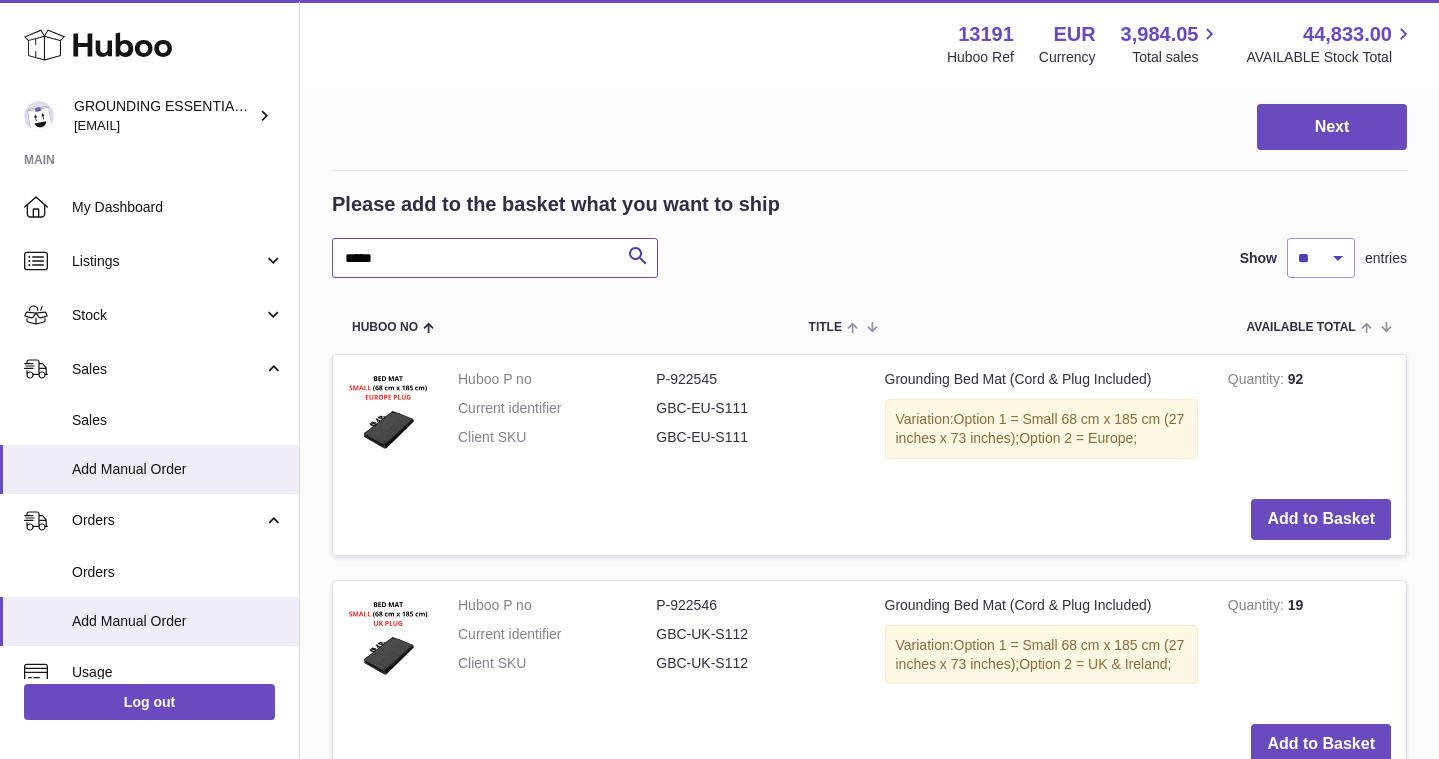 click on "*****" at bounding box center [495, 258] 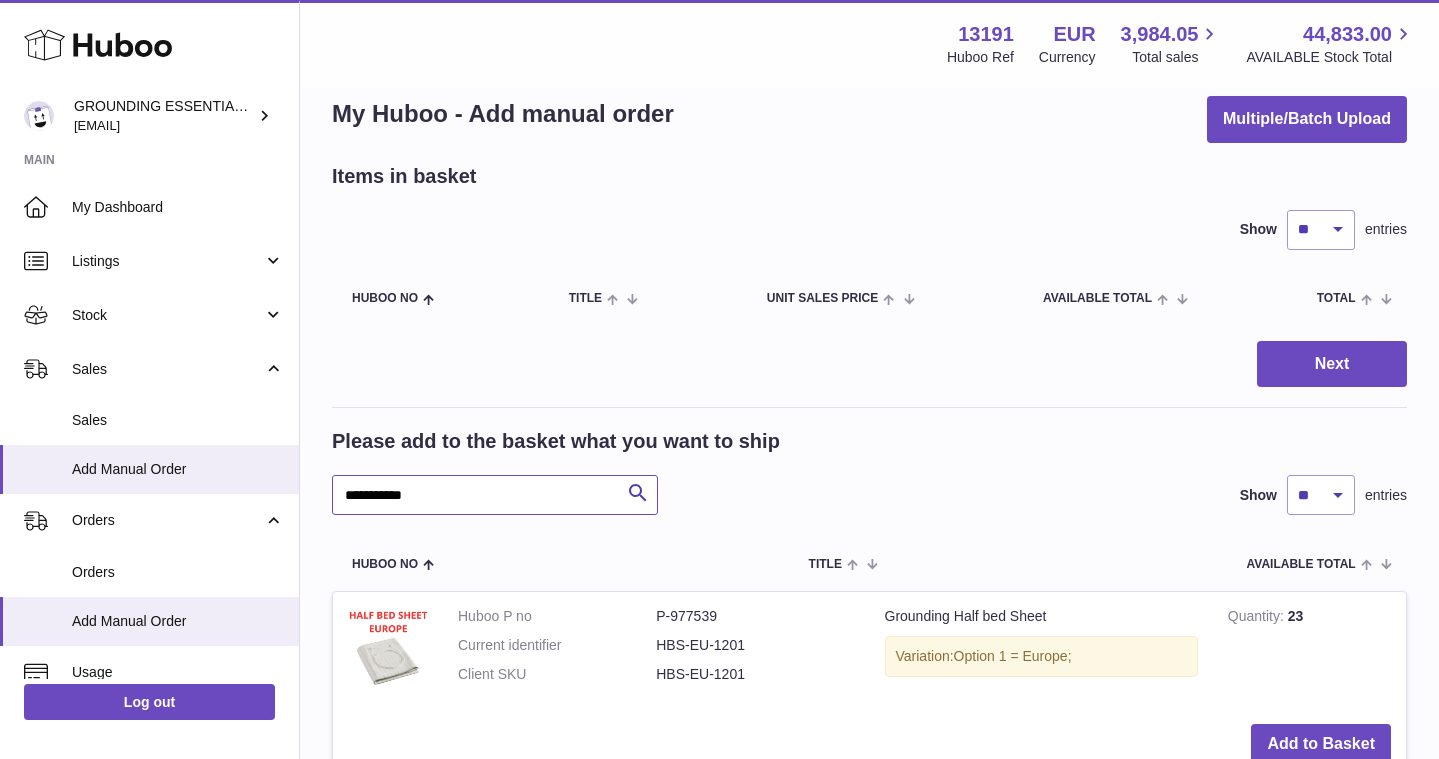 scroll, scrollTop: 0, scrollLeft: 0, axis: both 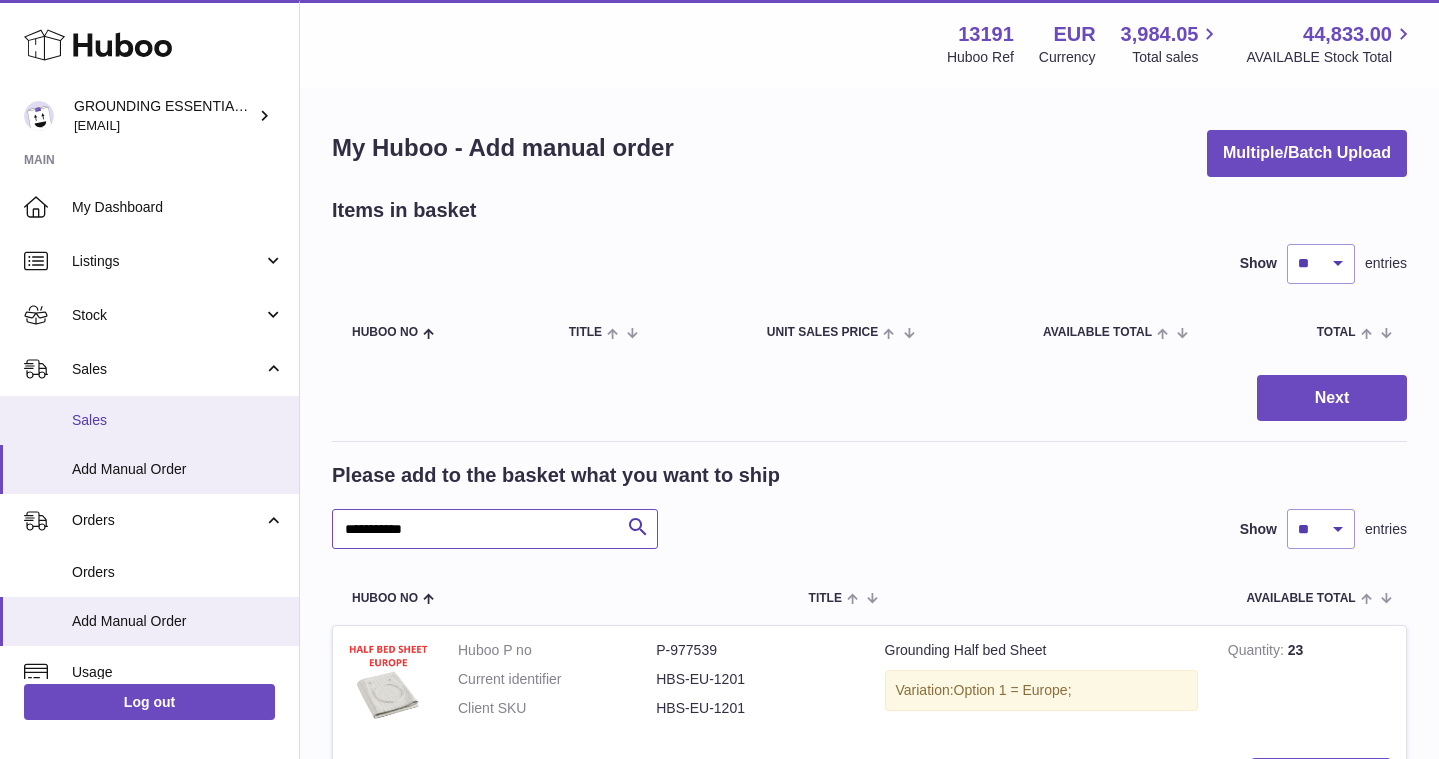type on "**********" 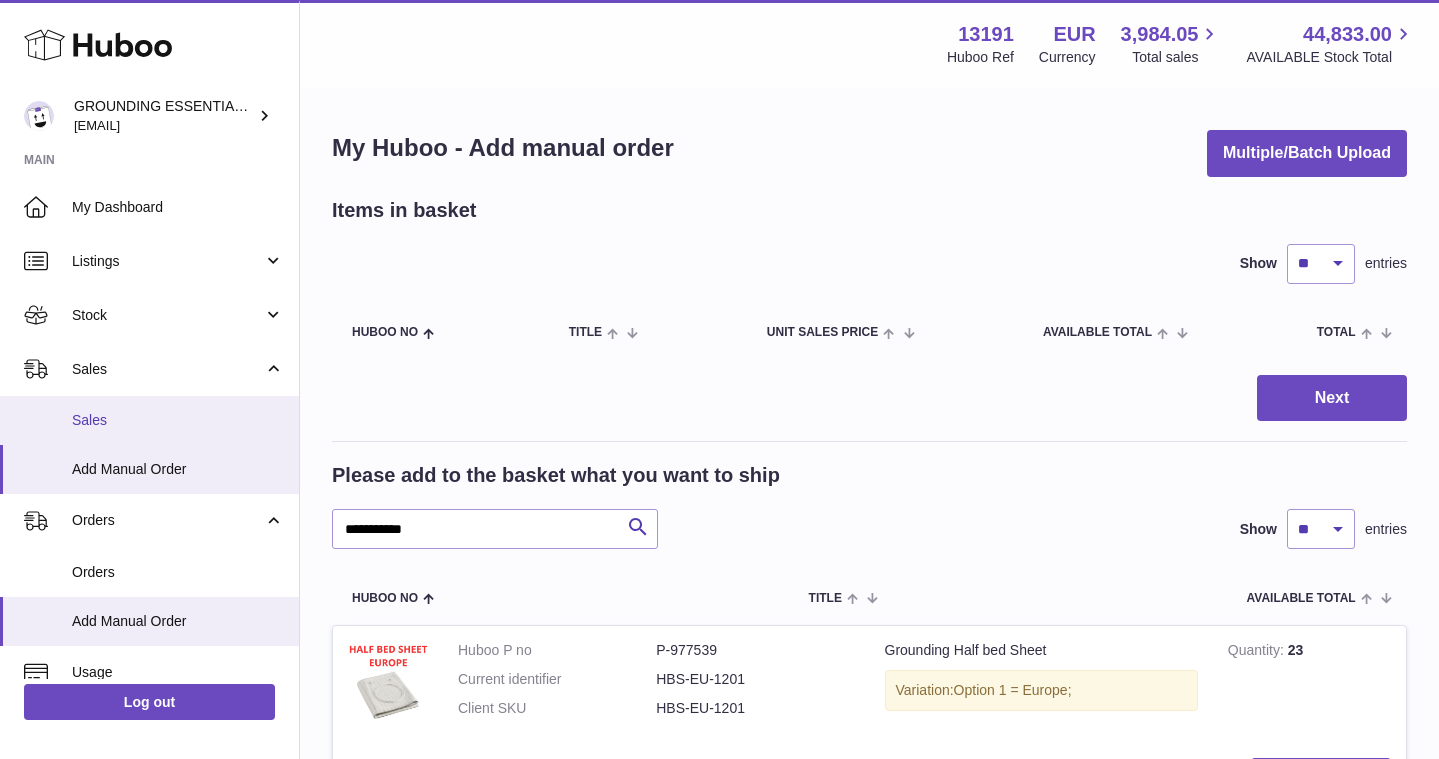 click on "Sales" at bounding box center (178, 420) 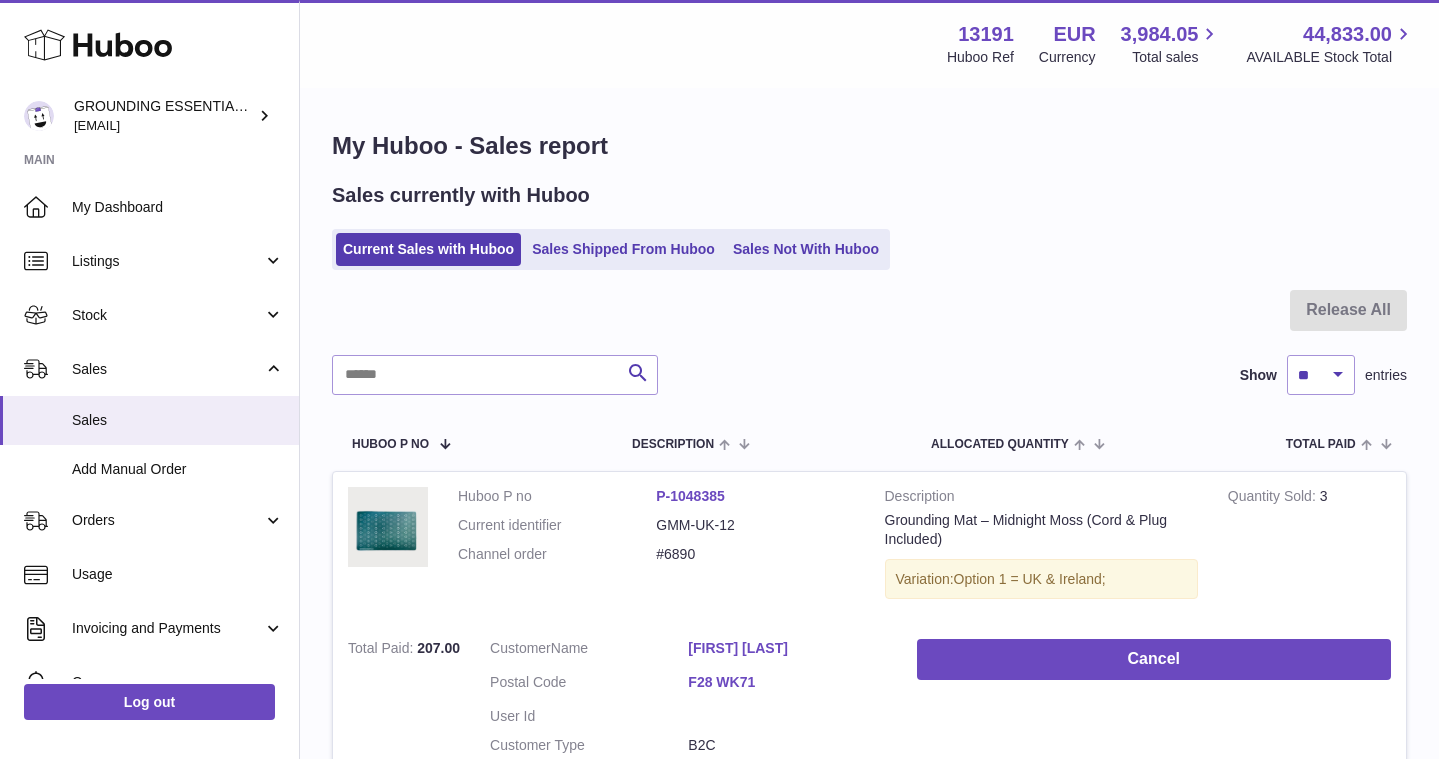 scroll, scrollTop: 0, scrollLeft: 0, axis: both 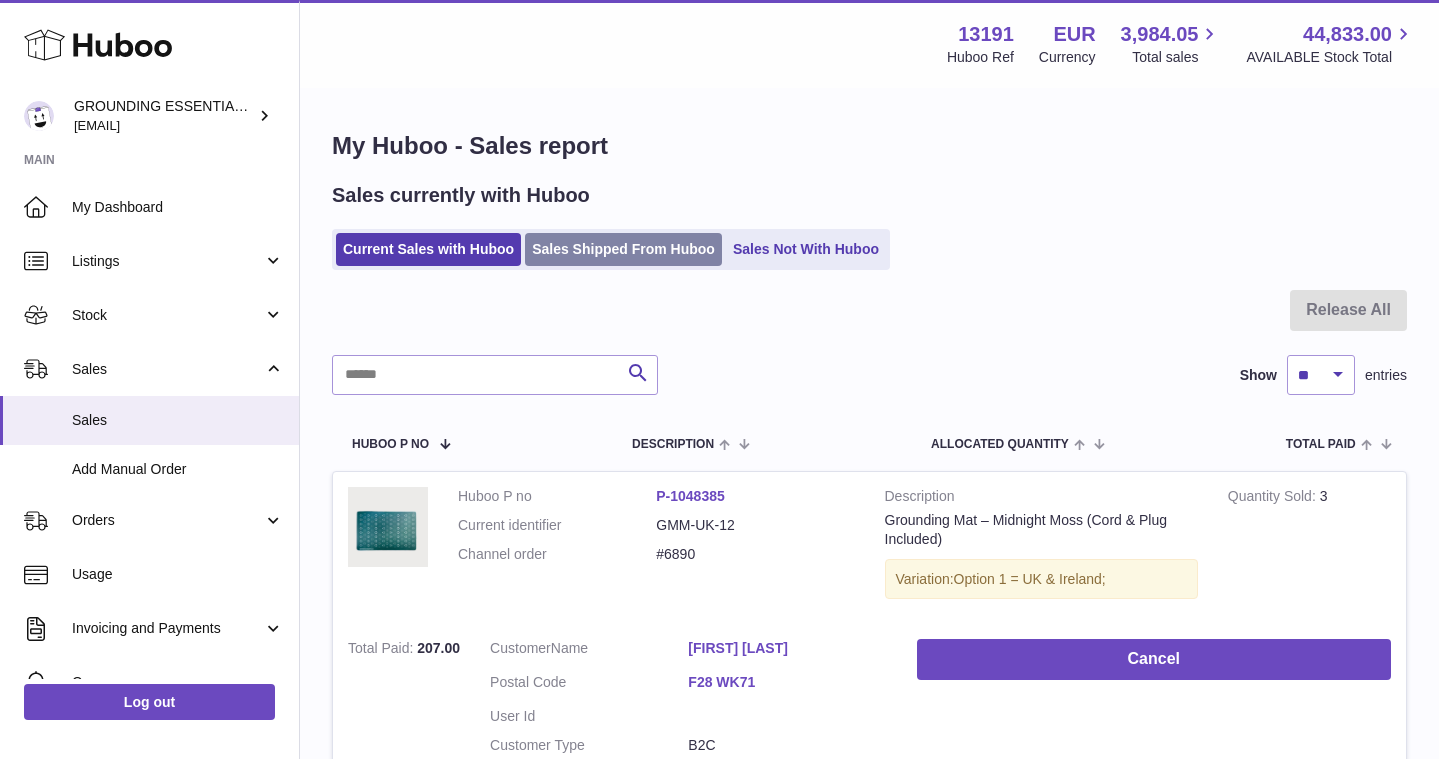 click on "Sales Shipped From Huboo" at bounding box center [623, 249] 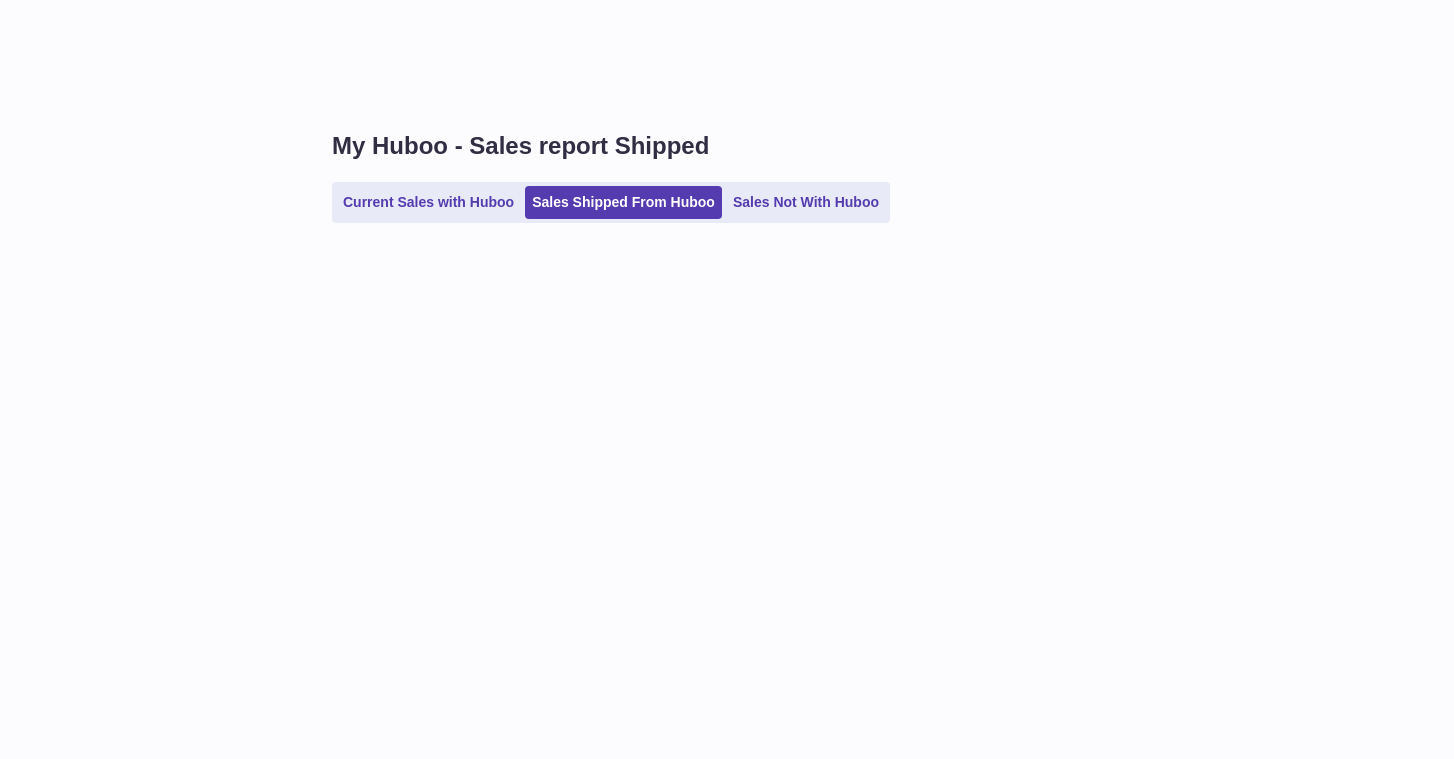 scroll, scrollTop: 0, scrollLeft: 0, axis: both 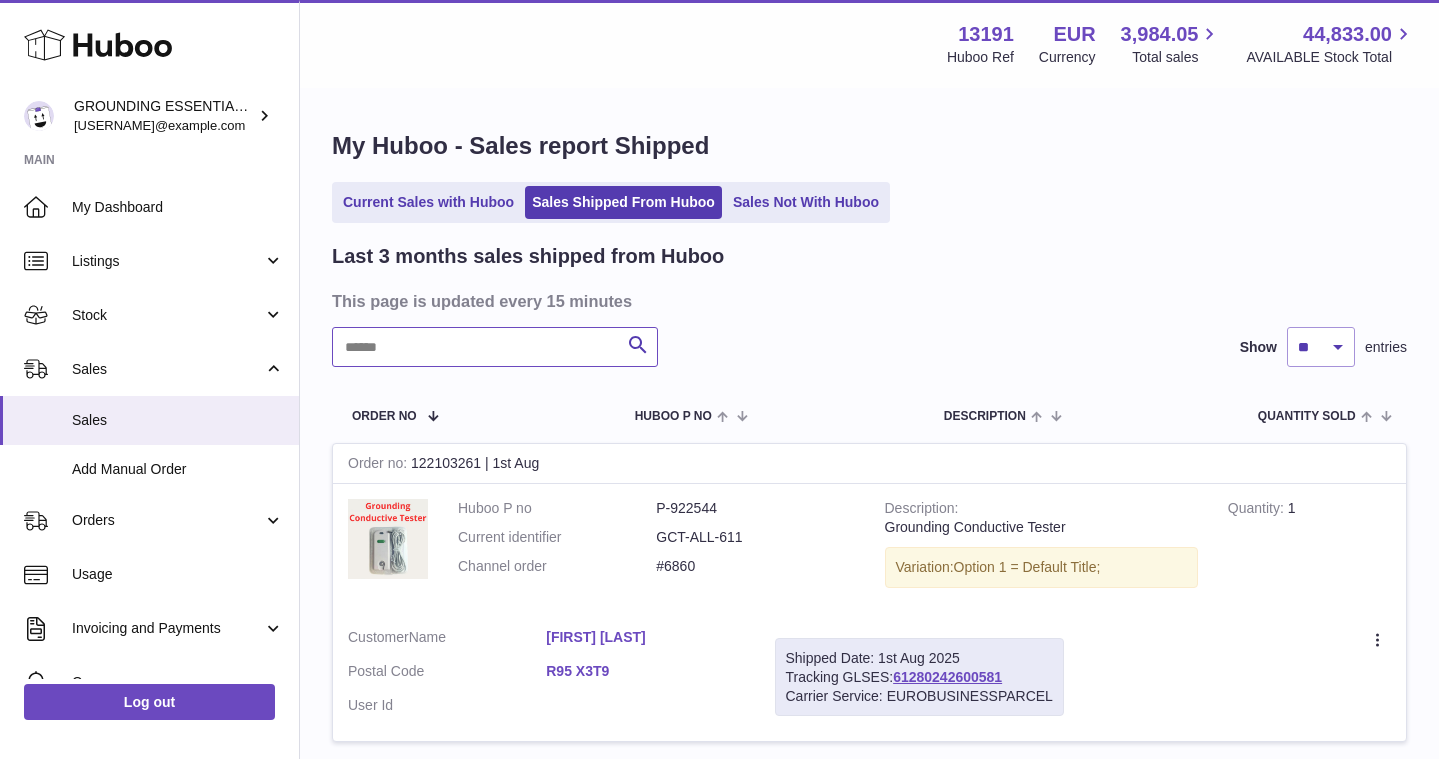 click at bounding box center (495, 347) 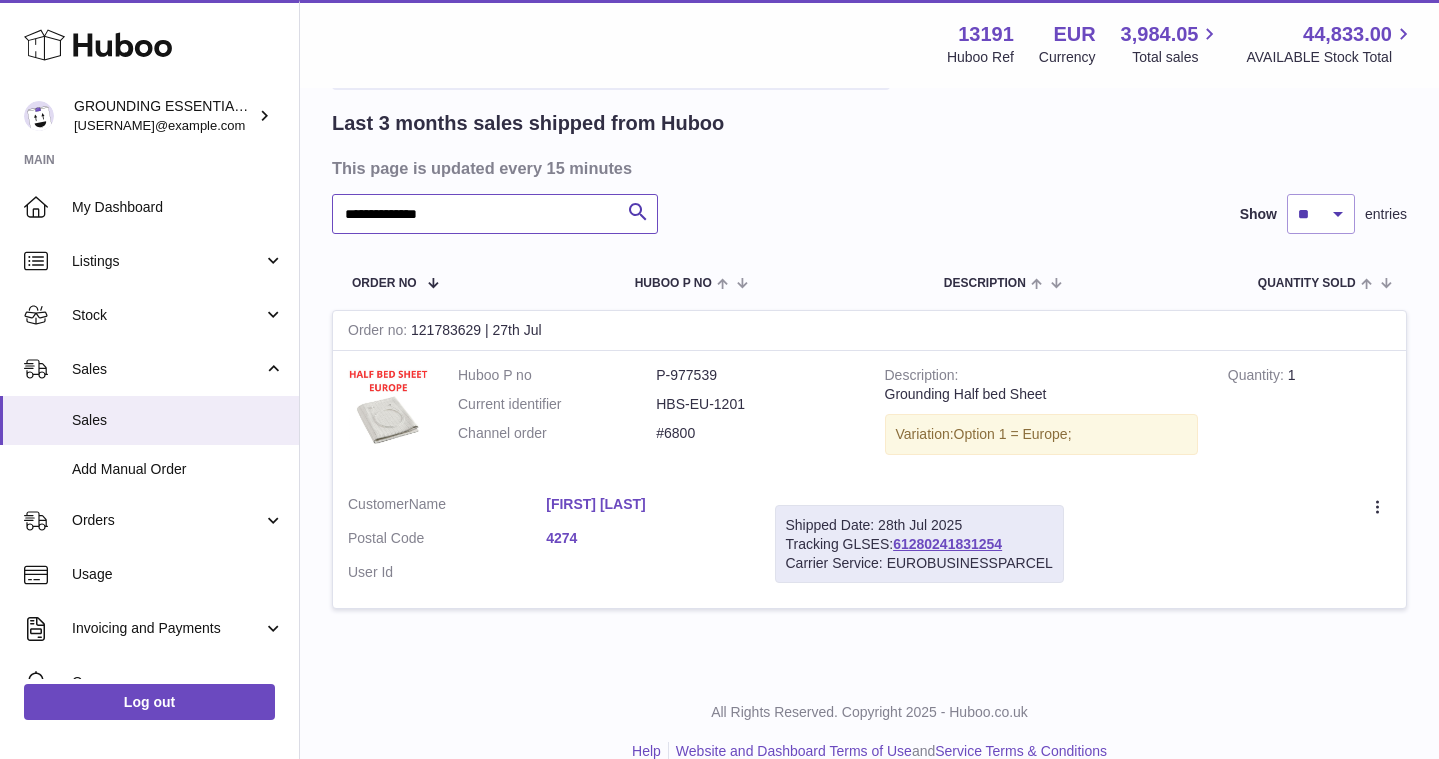 scroll, scrollTop: 165, scrollLeft: 0, axis: vertical 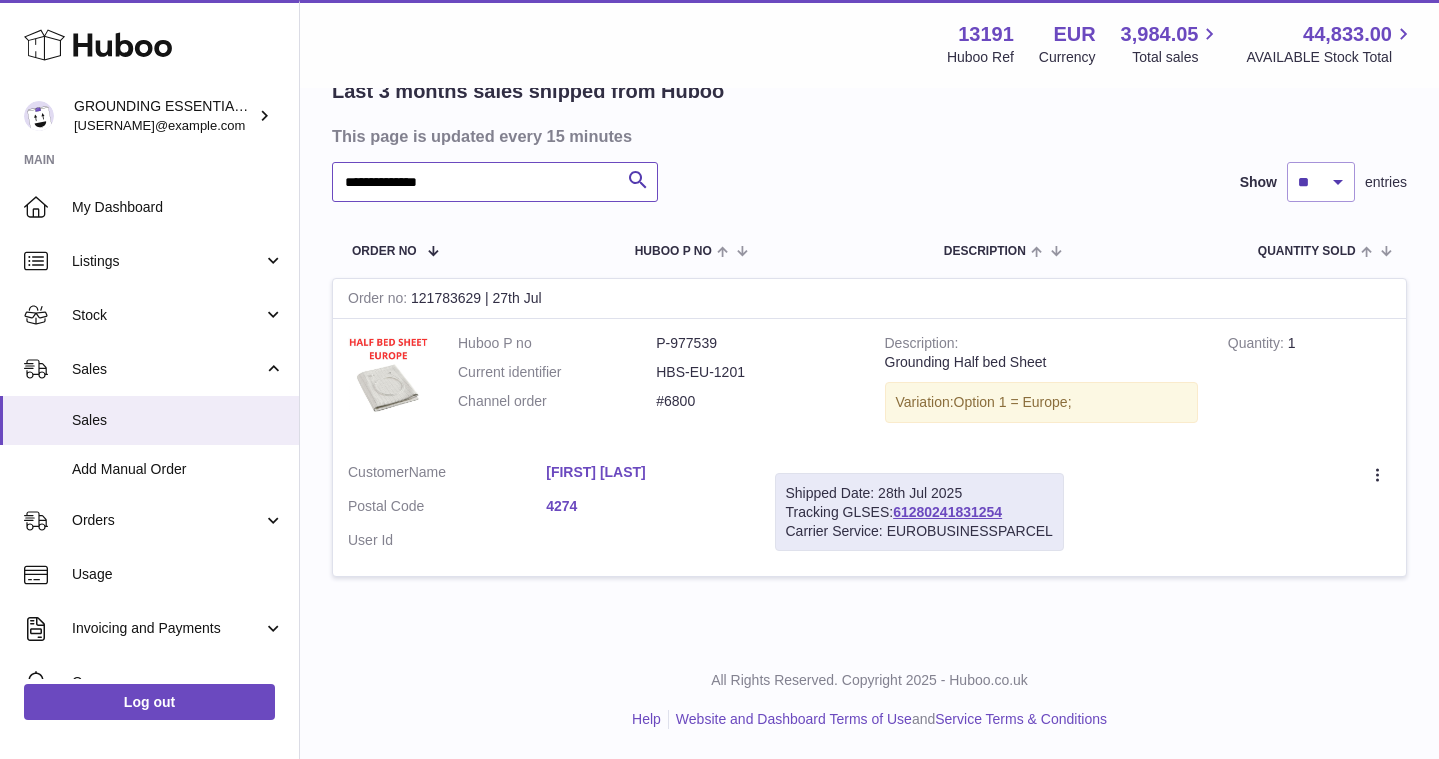 type on "**********" 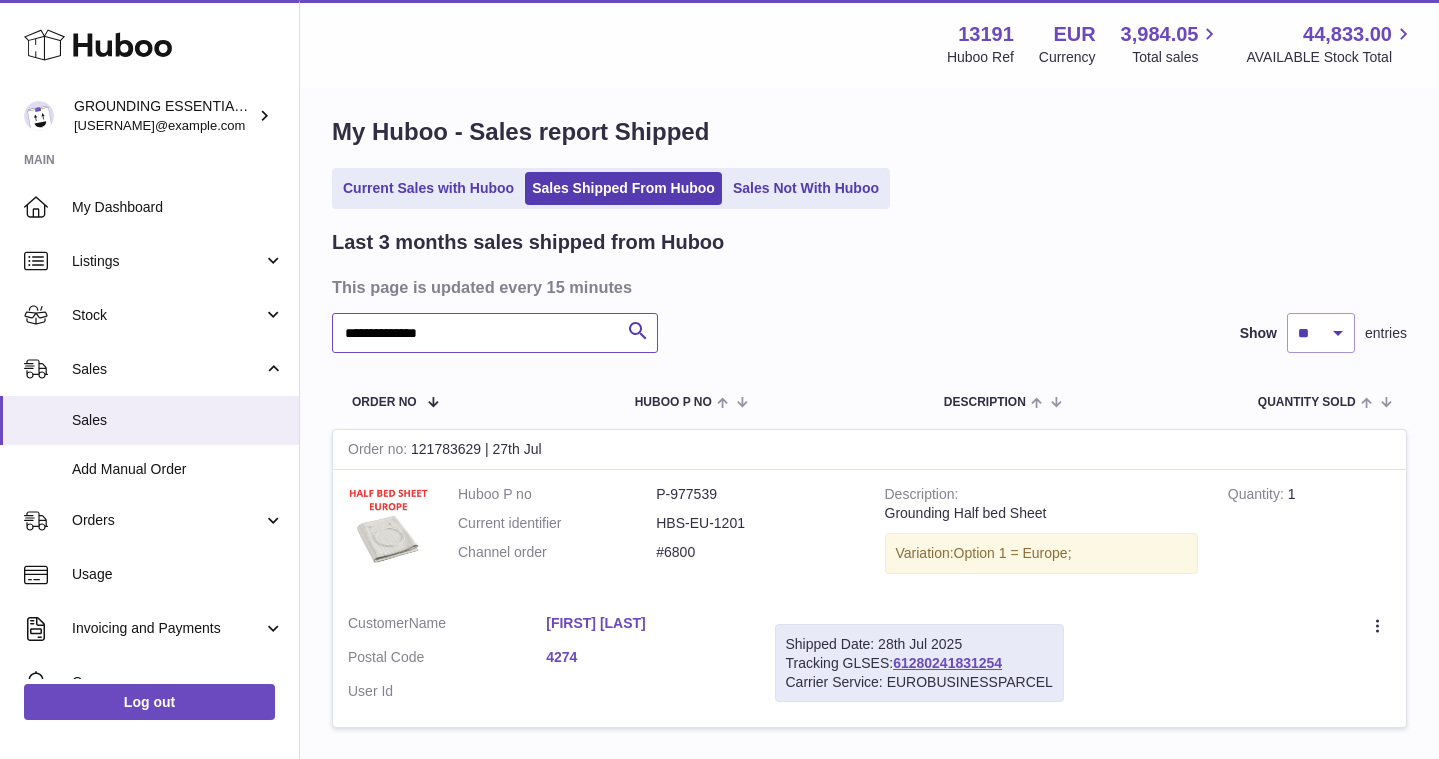 scroll, scrollTop: 0, scrollLeft: 0, axis: both 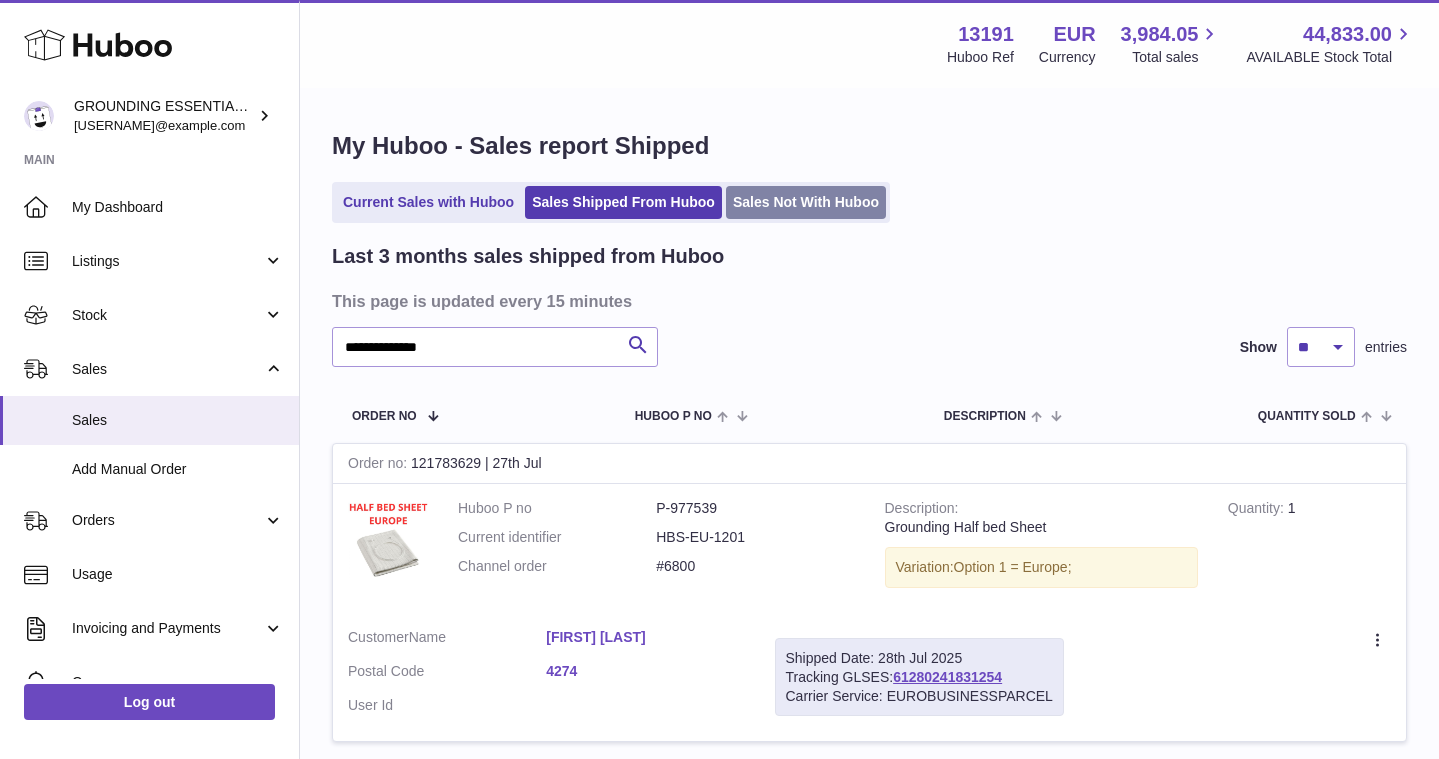 click on "Sales Not With Huboo" at bounding box center (806, 202) 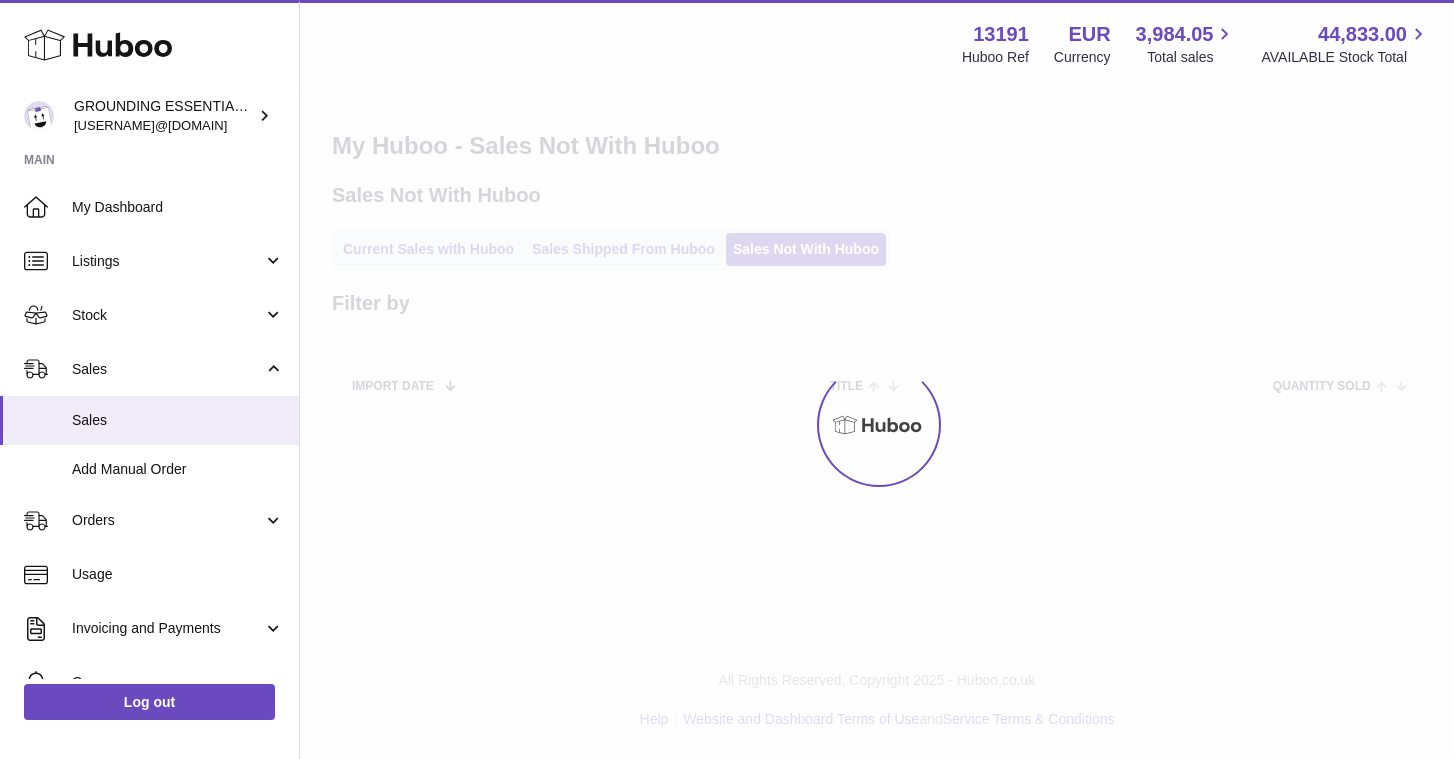 scroll, scrollTop: 0, scrollLeft: 0, axis: both 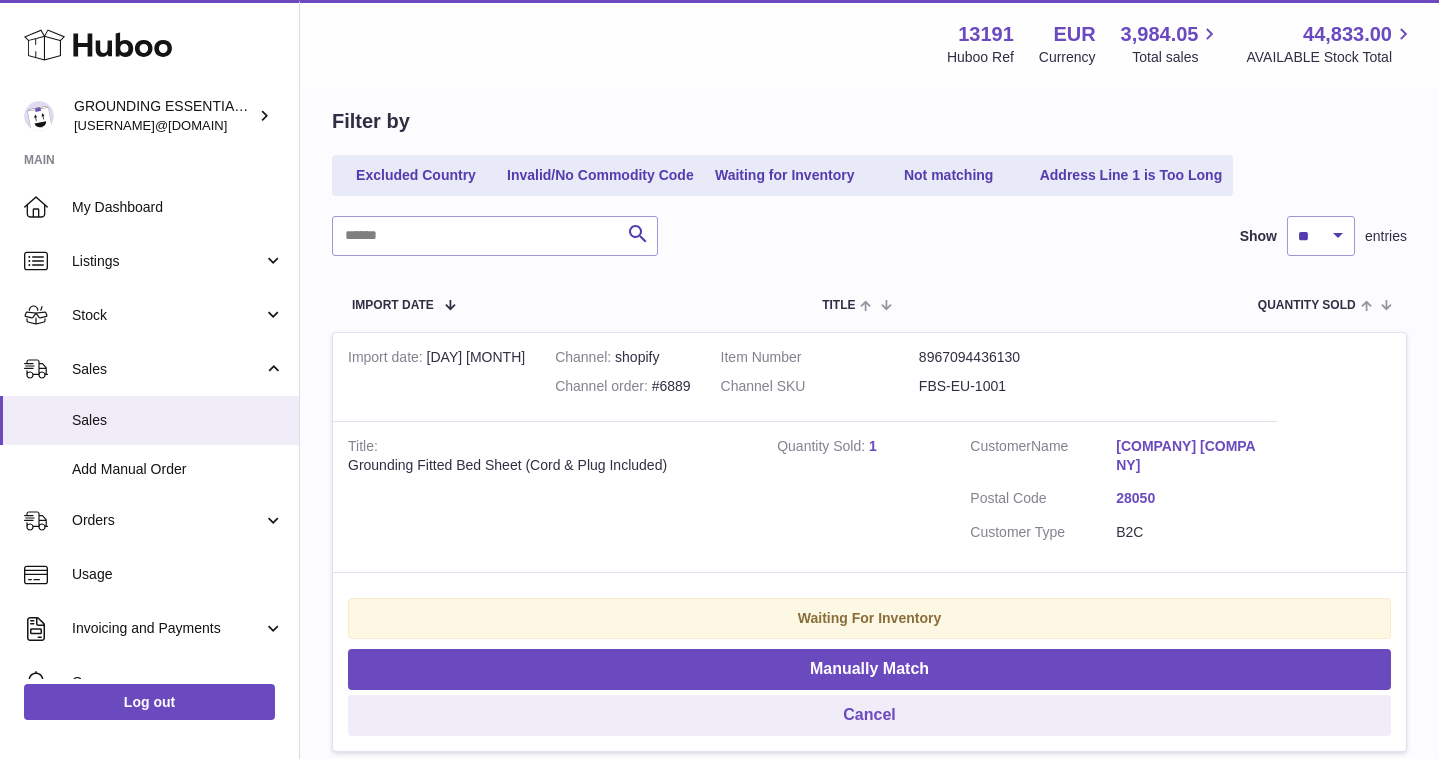 click on "FBS-EU-1001" at bounding box center [1018, 386] 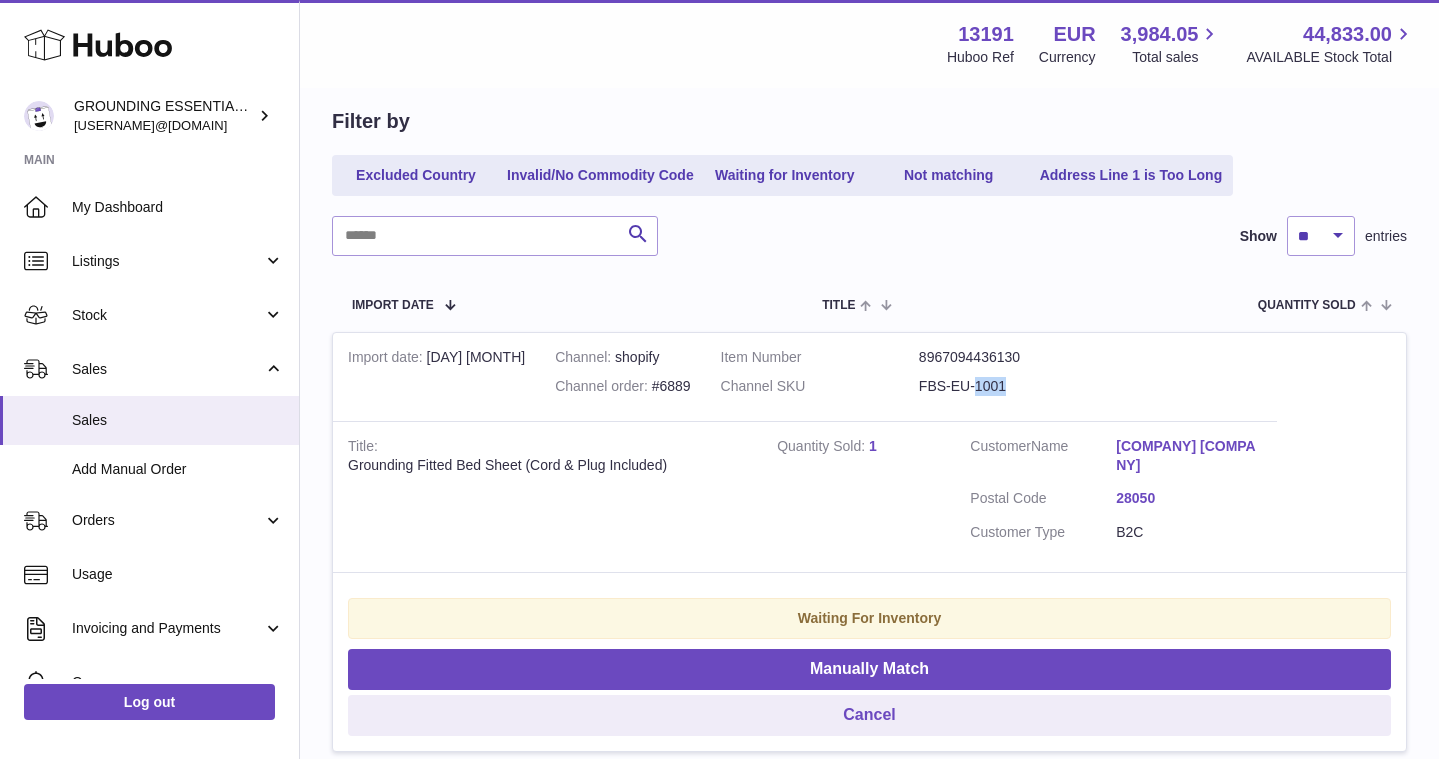 click on "FBS-EU-1001" at bounding box center (1018, 386) 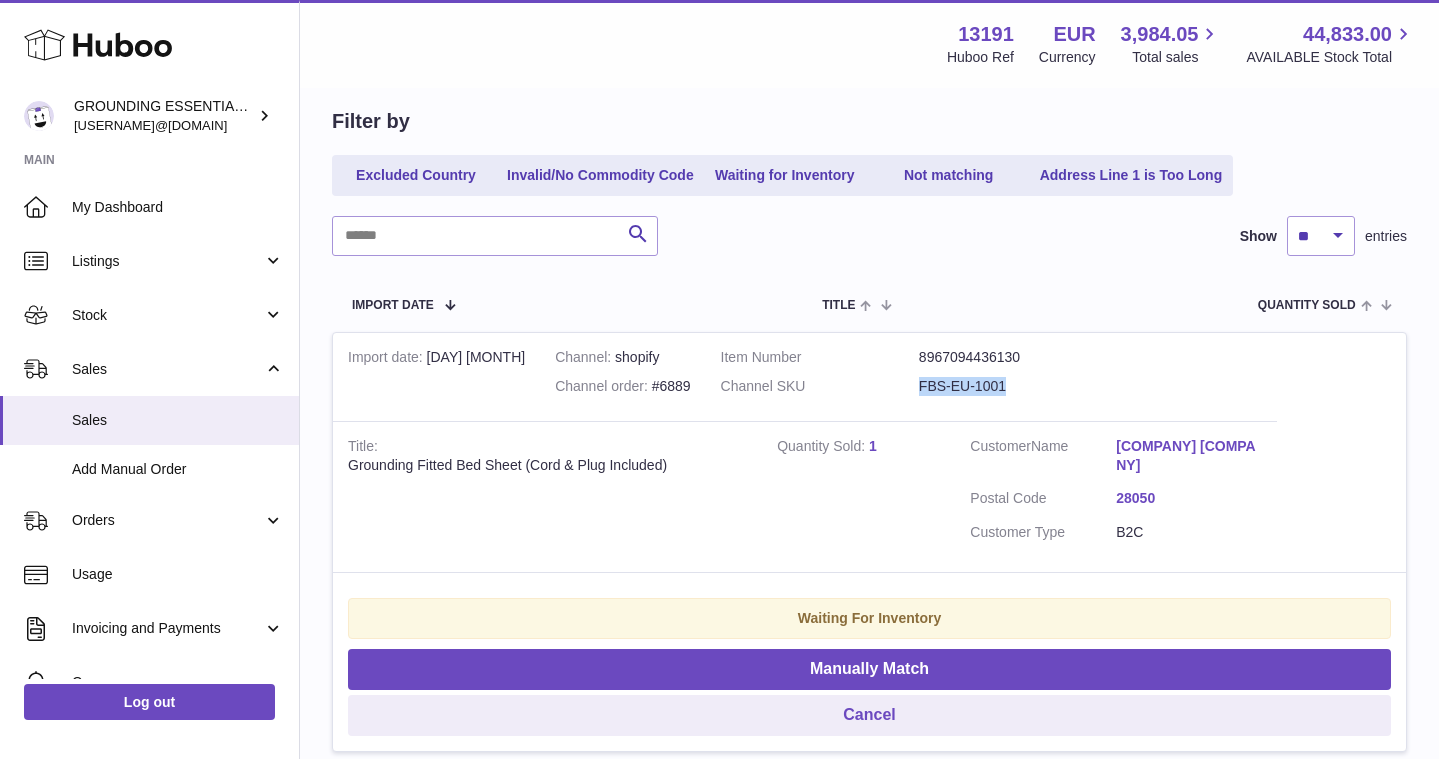 click on "FBS-EU-1001" at bounding box center [1018, 386] 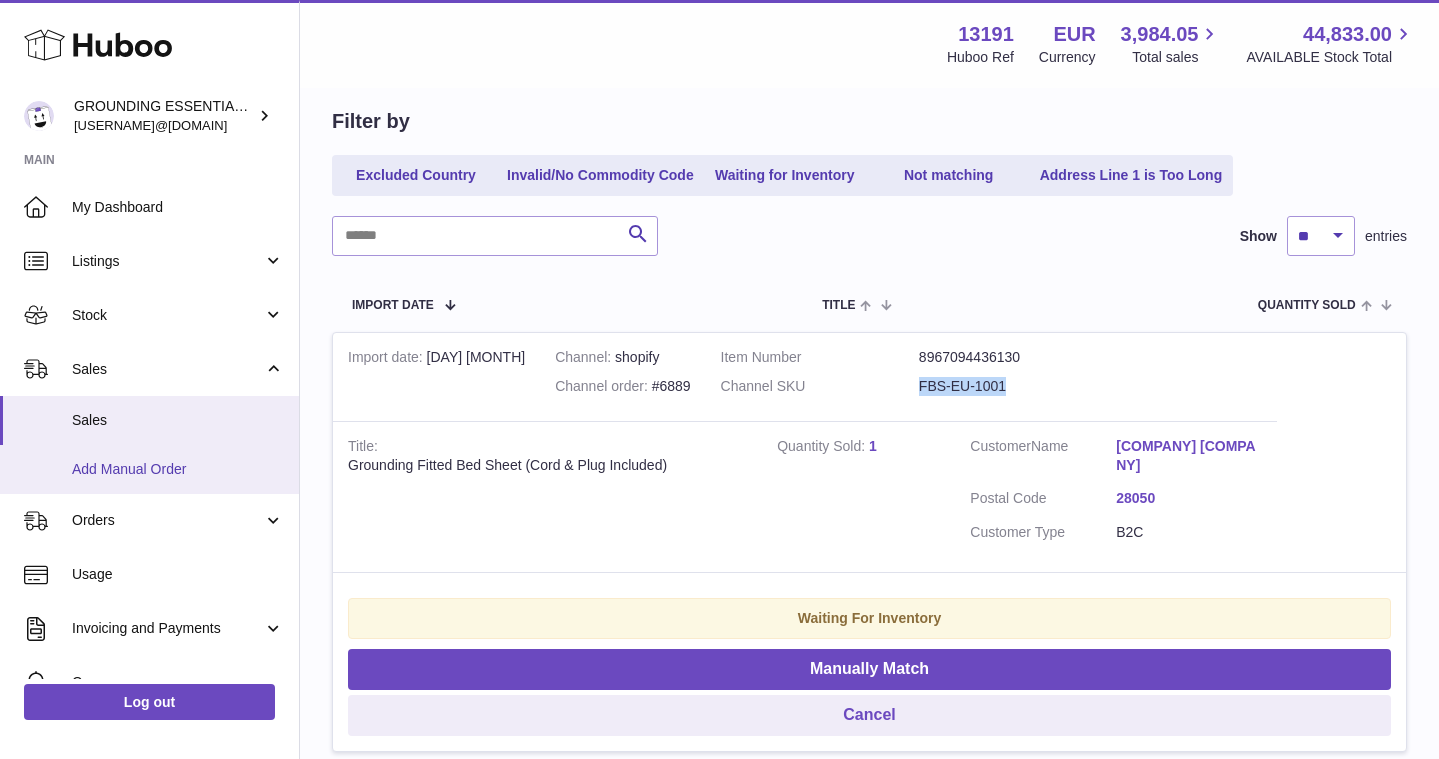 click on "Add Manual Order" at bounding box center (178, 469) 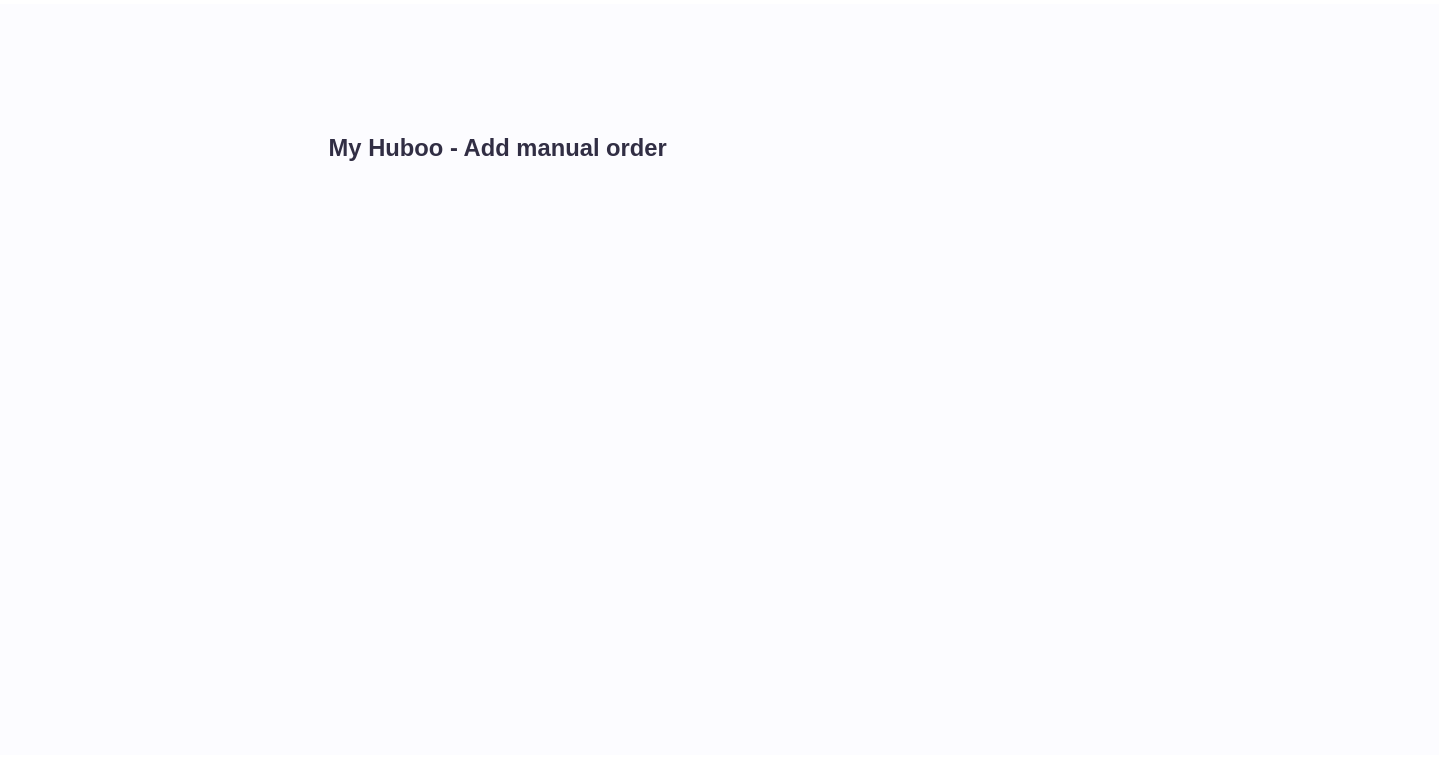 scroll, scrollTop: 0, scrollLeft: 0, axis: both 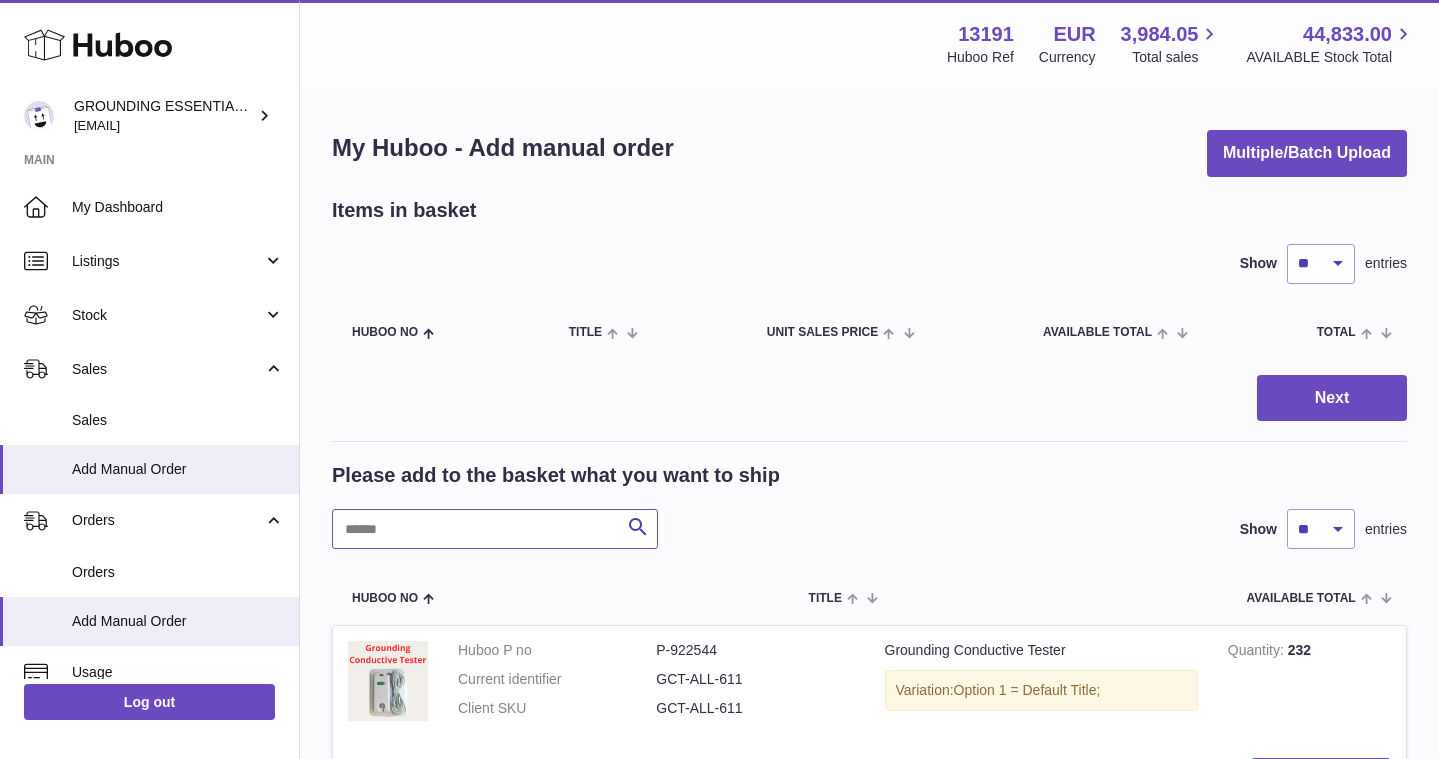 click at bounding box center [495, 529] 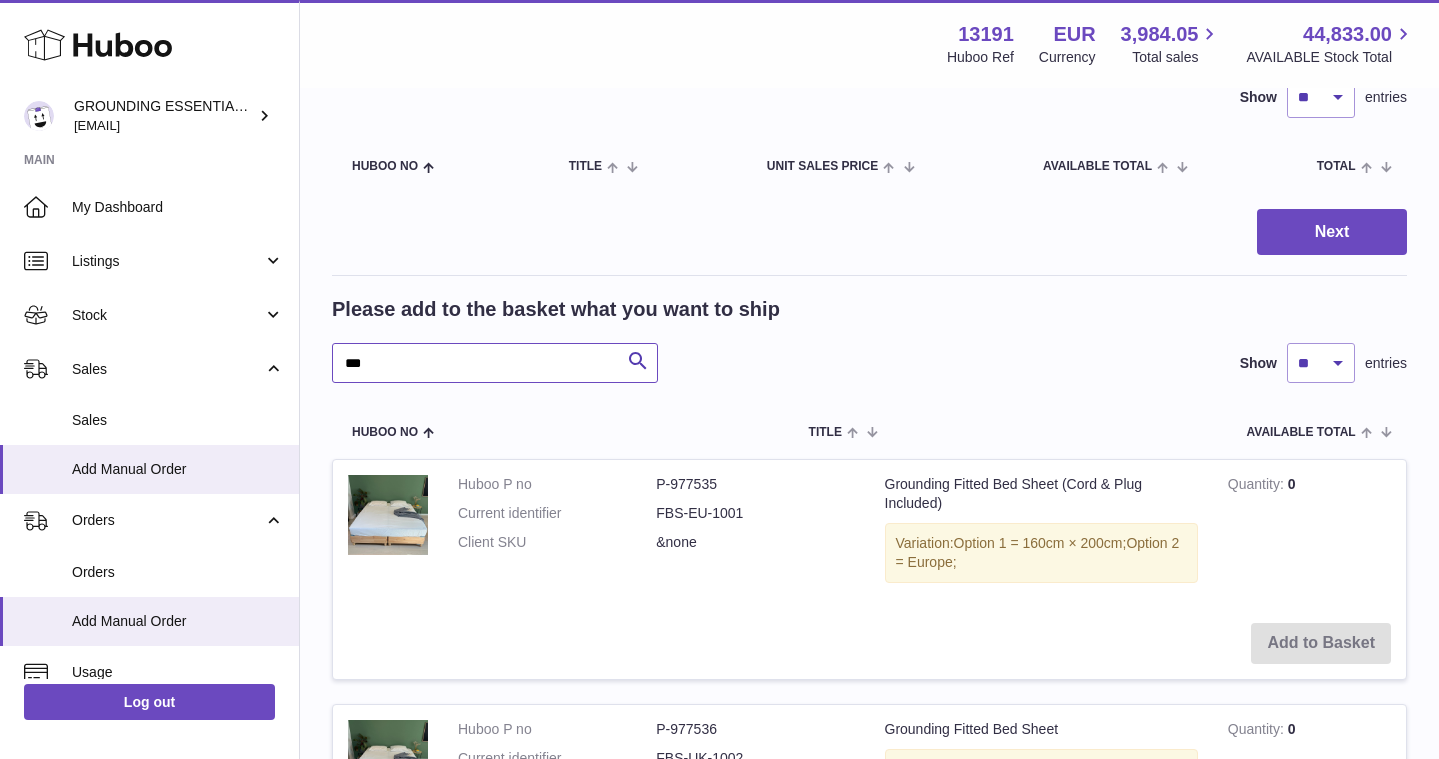 scroll, scrollTop: 0, scrollLeft: 0, axis: both 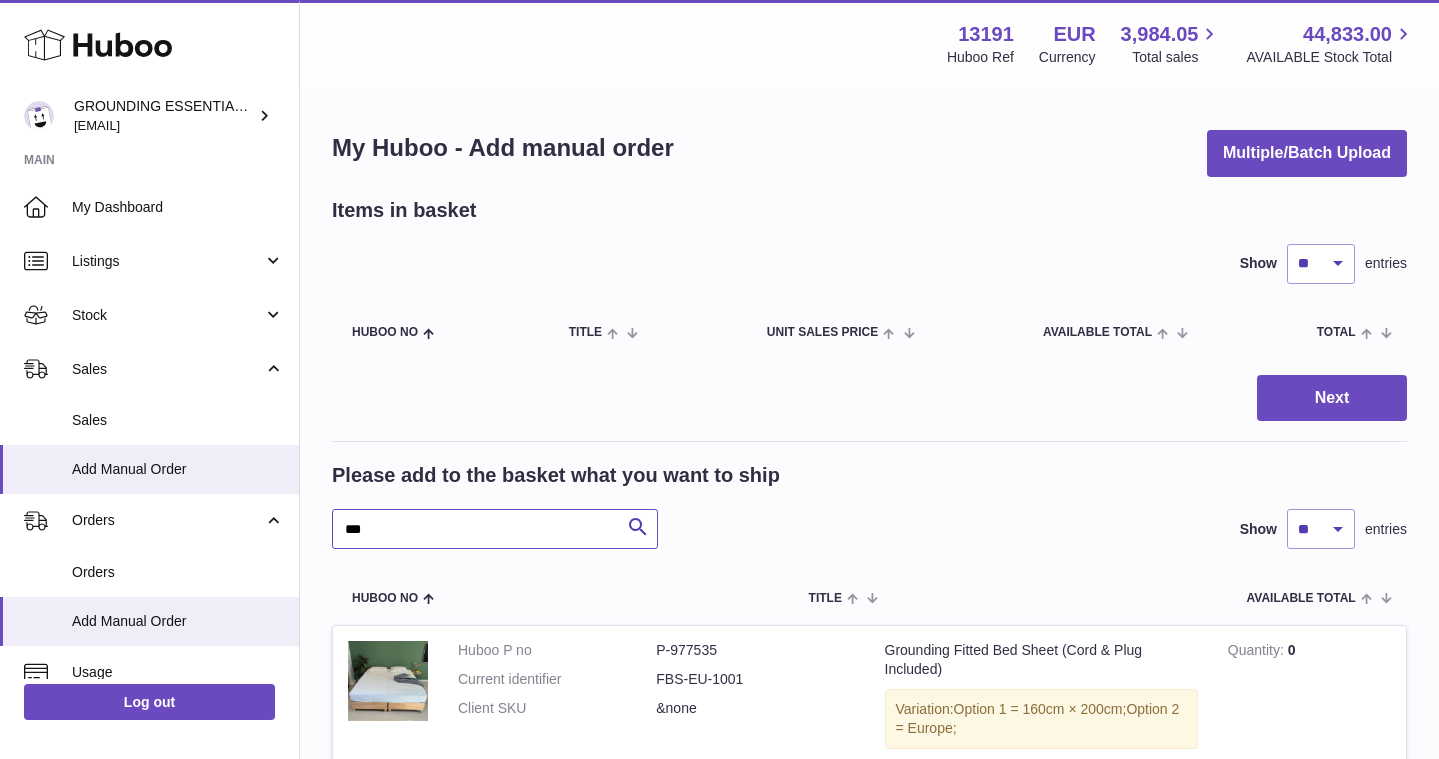 type on "***" 